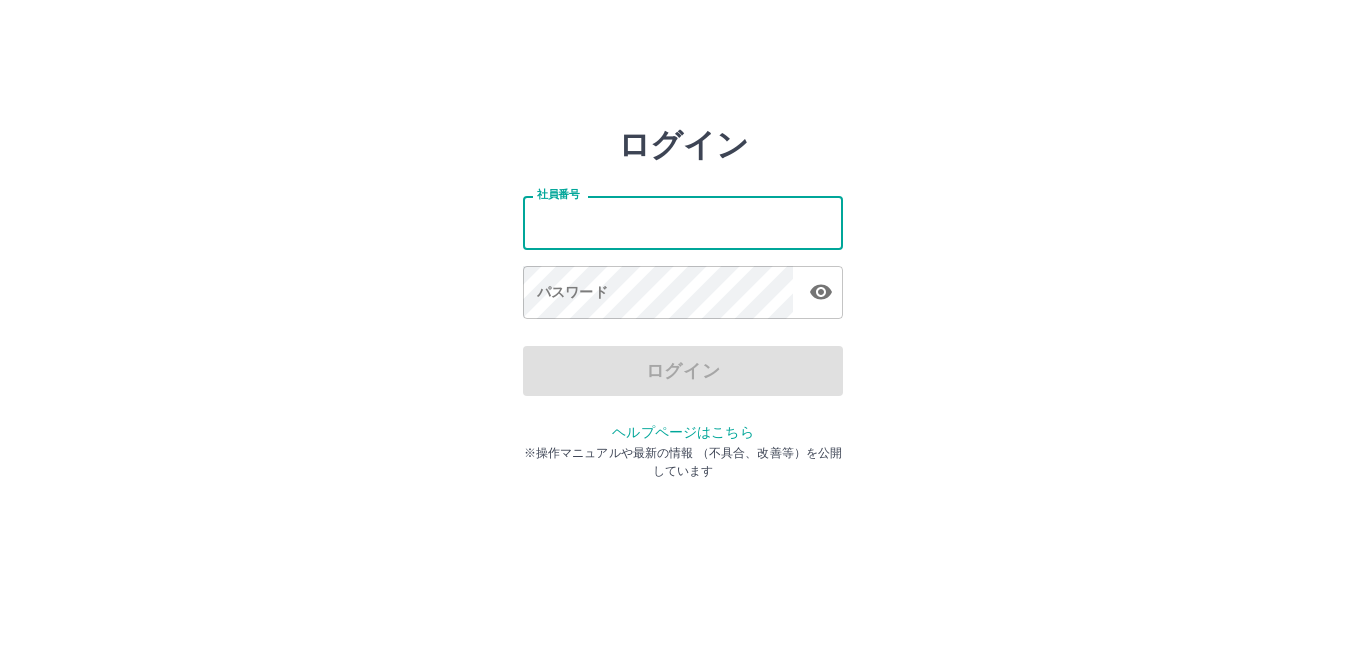 scroll, scrollTop: 0, scrollLeft: 0, axis: both 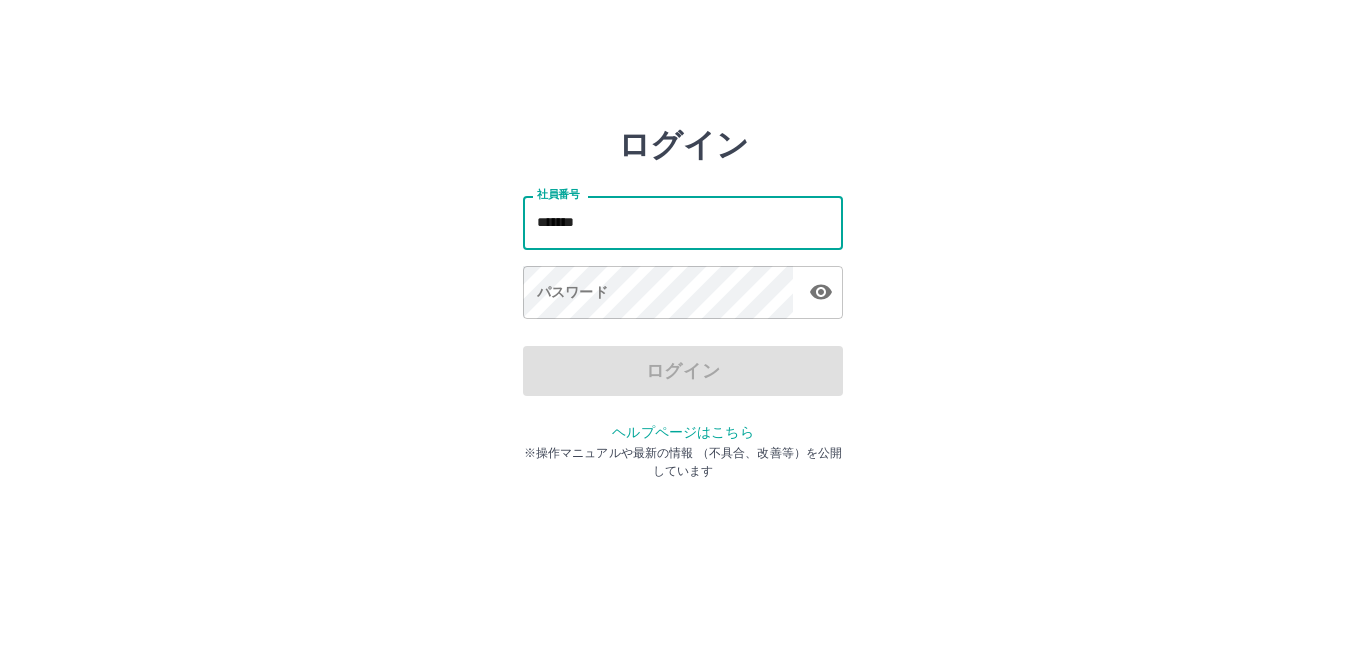 type on "*******" 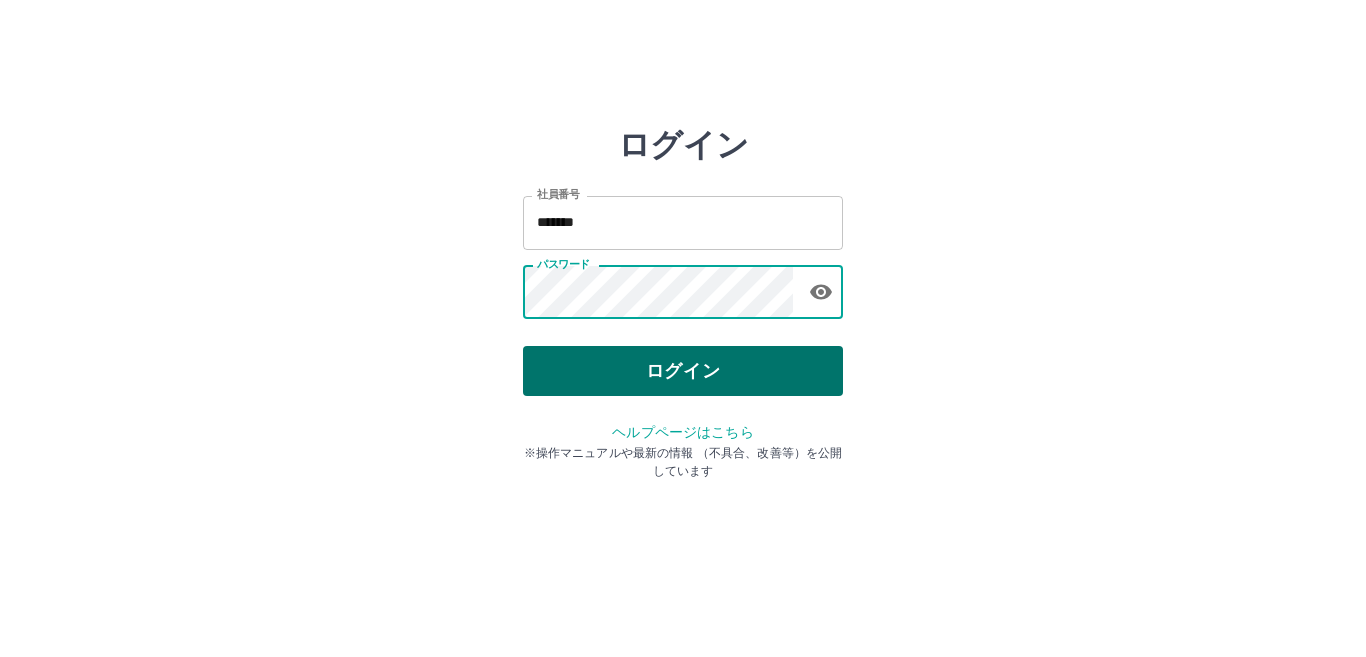 click on "ログイン" at bounding box center (683, 371) 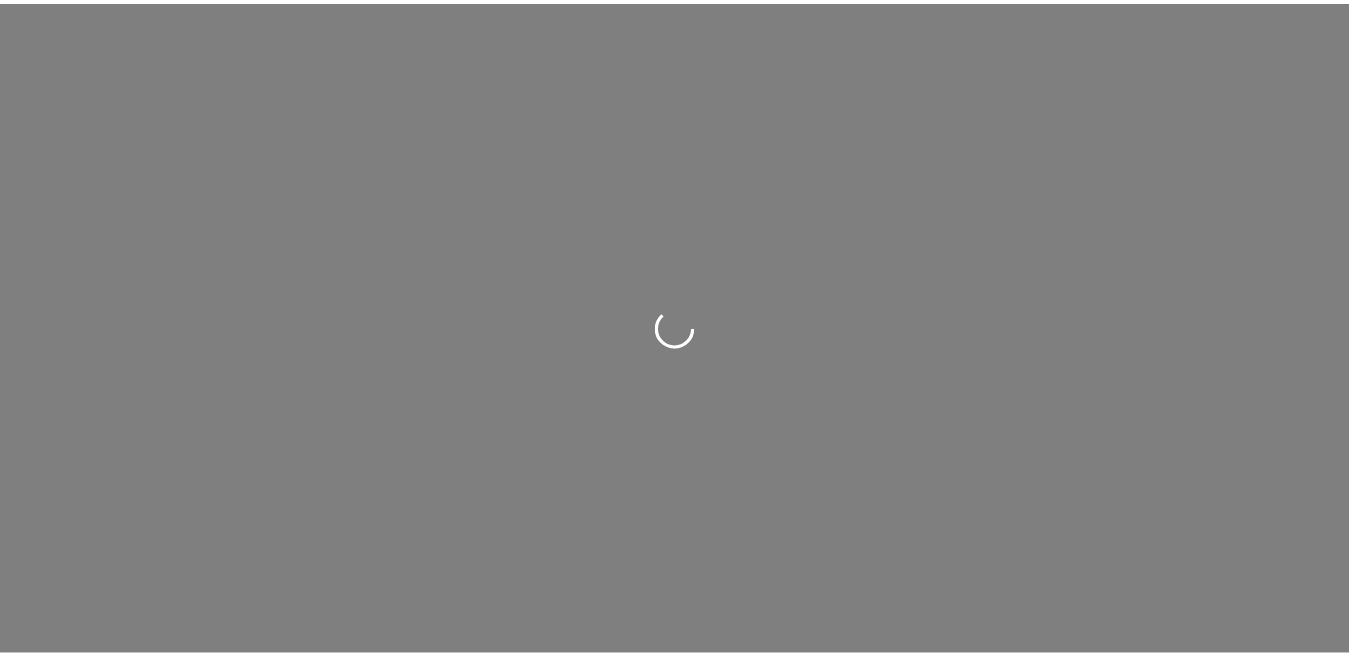 scroll, scrollTop: 0, scrollLeft: 0, axis: both 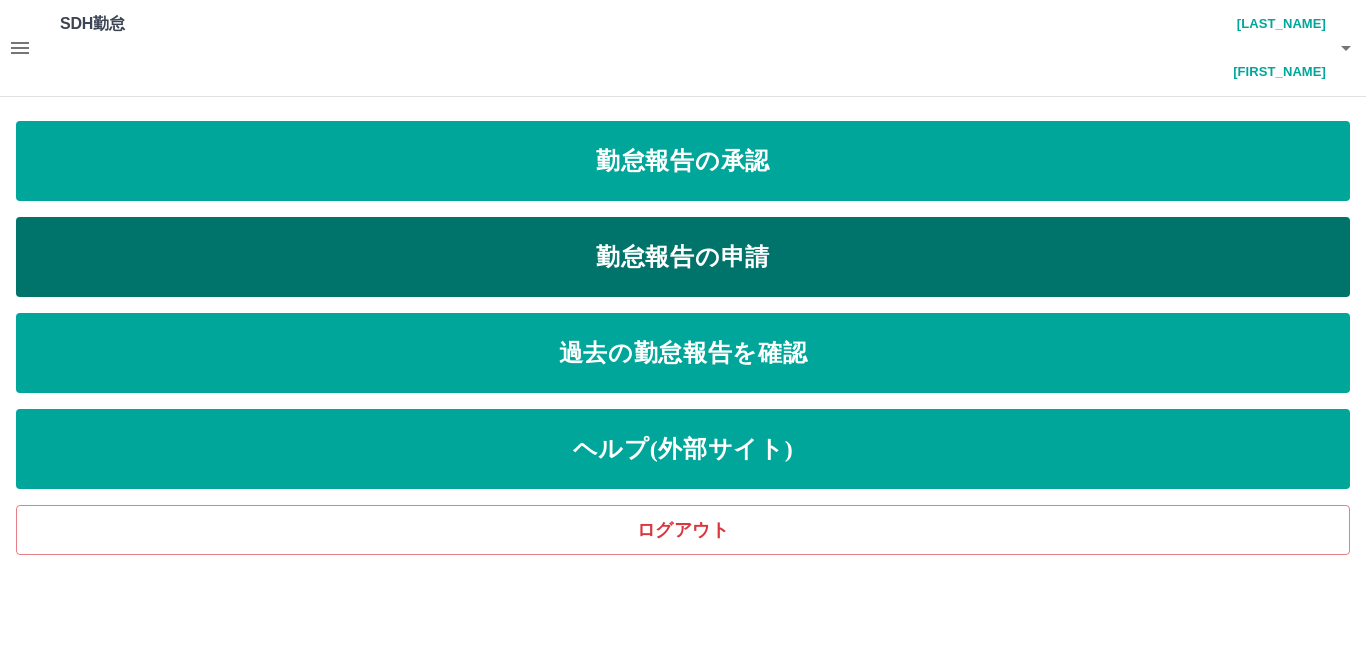 click on "勤怠報告の申請" at bounding box center [683, 257] 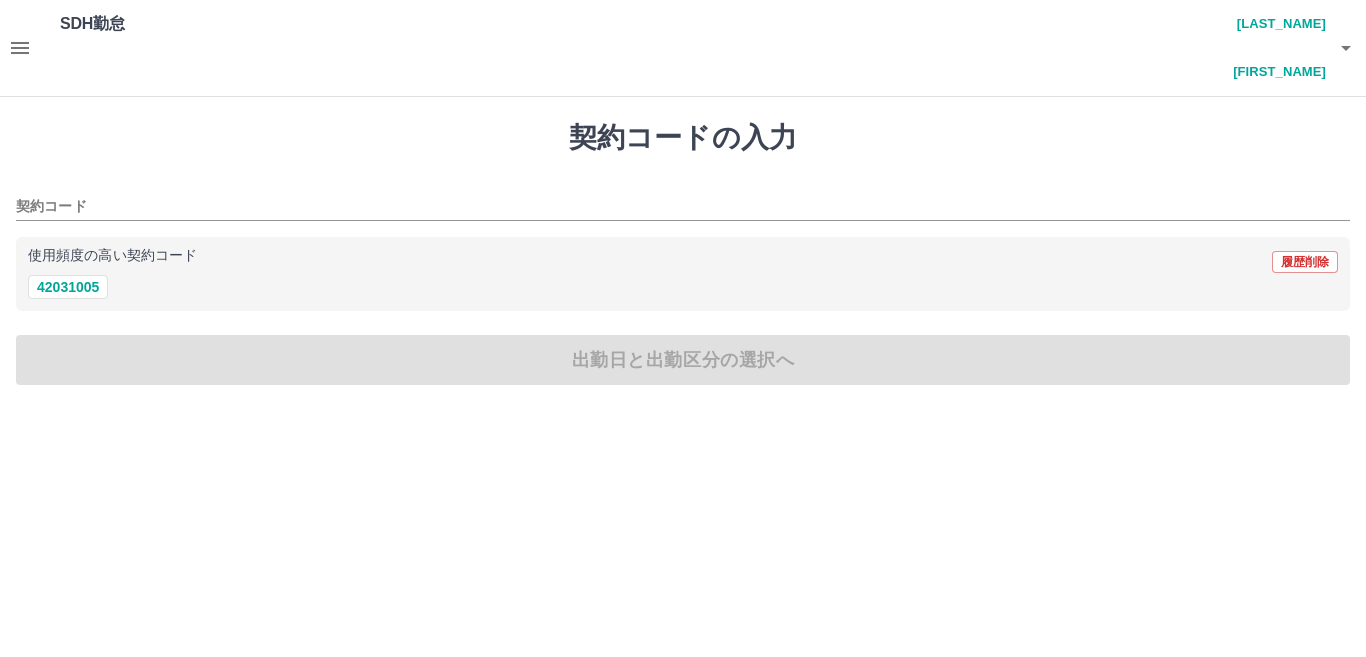 drag, startPoint x: 85, startPoint y: 236, endPoint x: 110, endPoint y: 250, distance: 28.653097 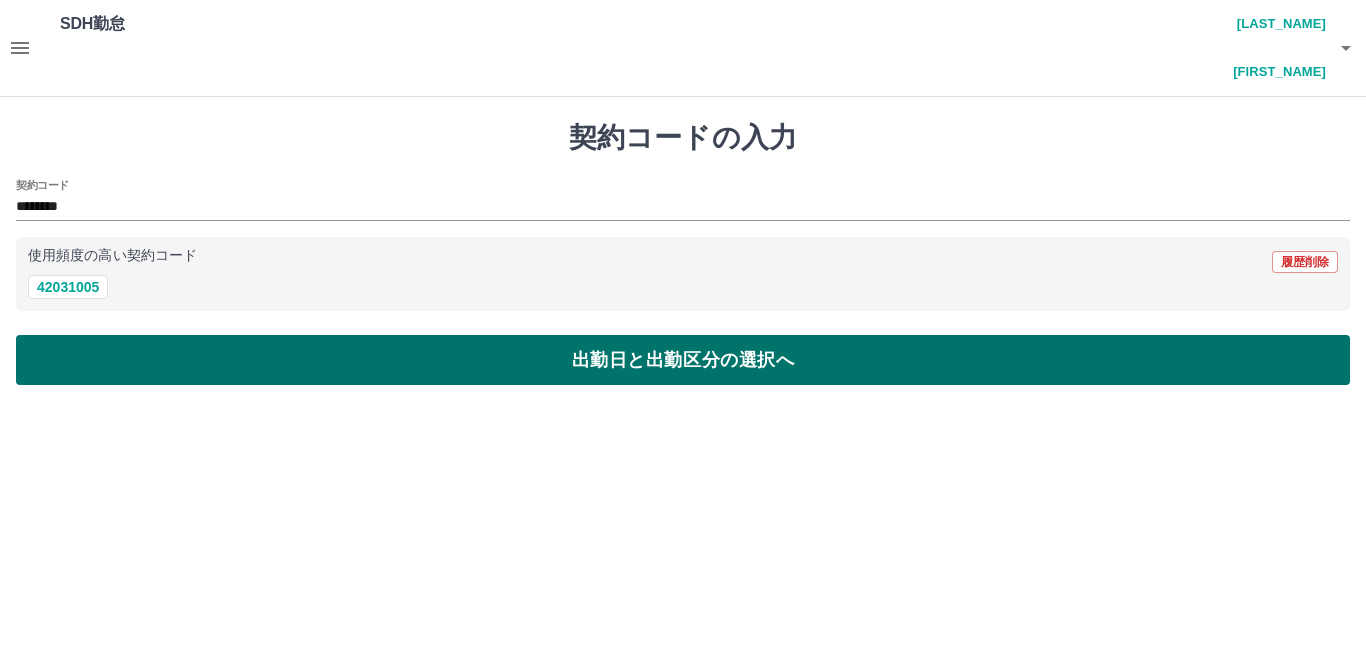 drag, startPoint x: 161, startPoint y: 306, endPoint x: 141, endPoint y: 287, distance: 27.58623 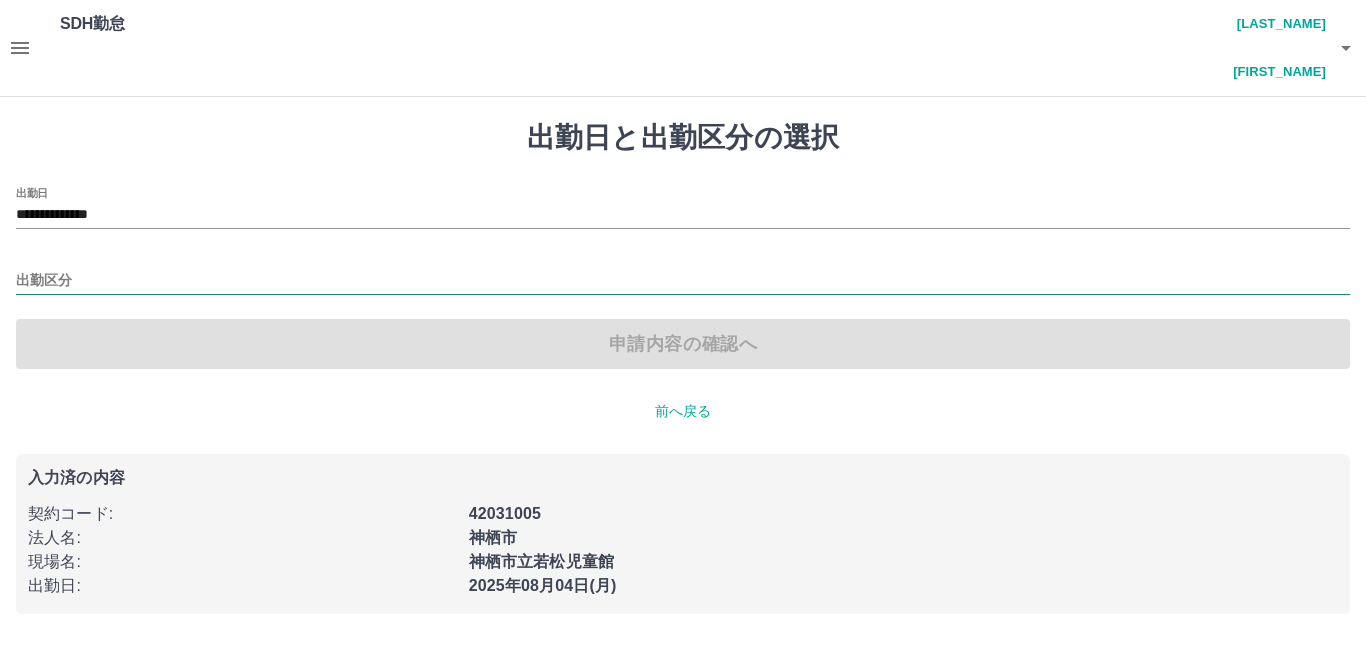 click on "出勤区分" at bounding box center (683, 281) 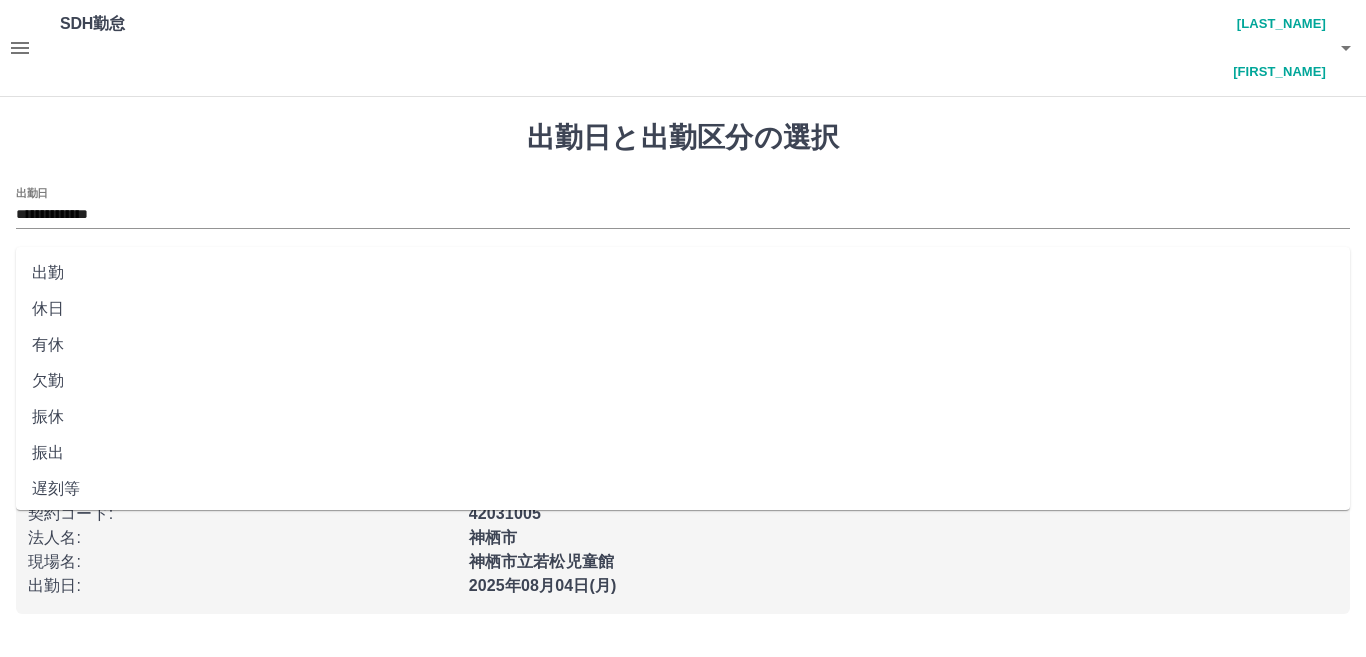 drag, startPoint x: 50, startPoint y: 269, endPoint x: 278, endPoint y: 341, distance: 239.09831 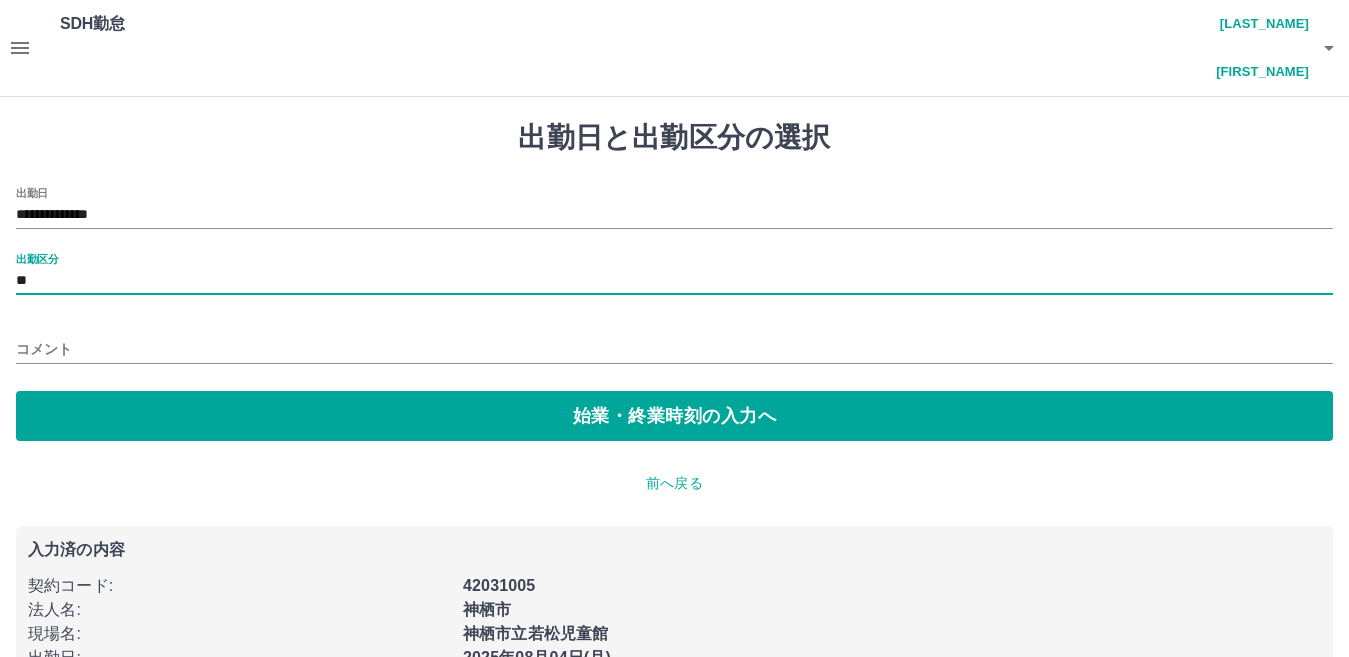 drag, startPoint x: 131, startPoint y: 358, endPoint x: 151, endPoint y: 330, distance: 34.4093 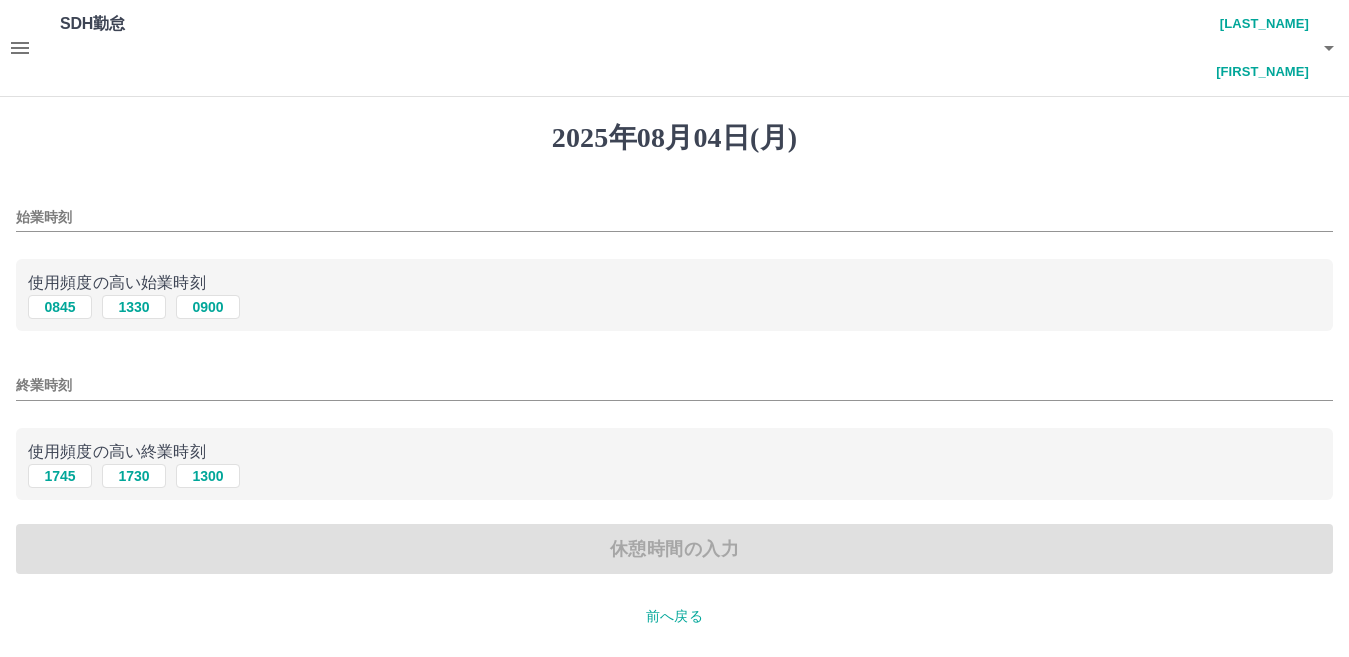 drag, startPoint x: 68, startPoint y: 259, endPoint x: 161, endPoint y: 395, distance: 164.7574 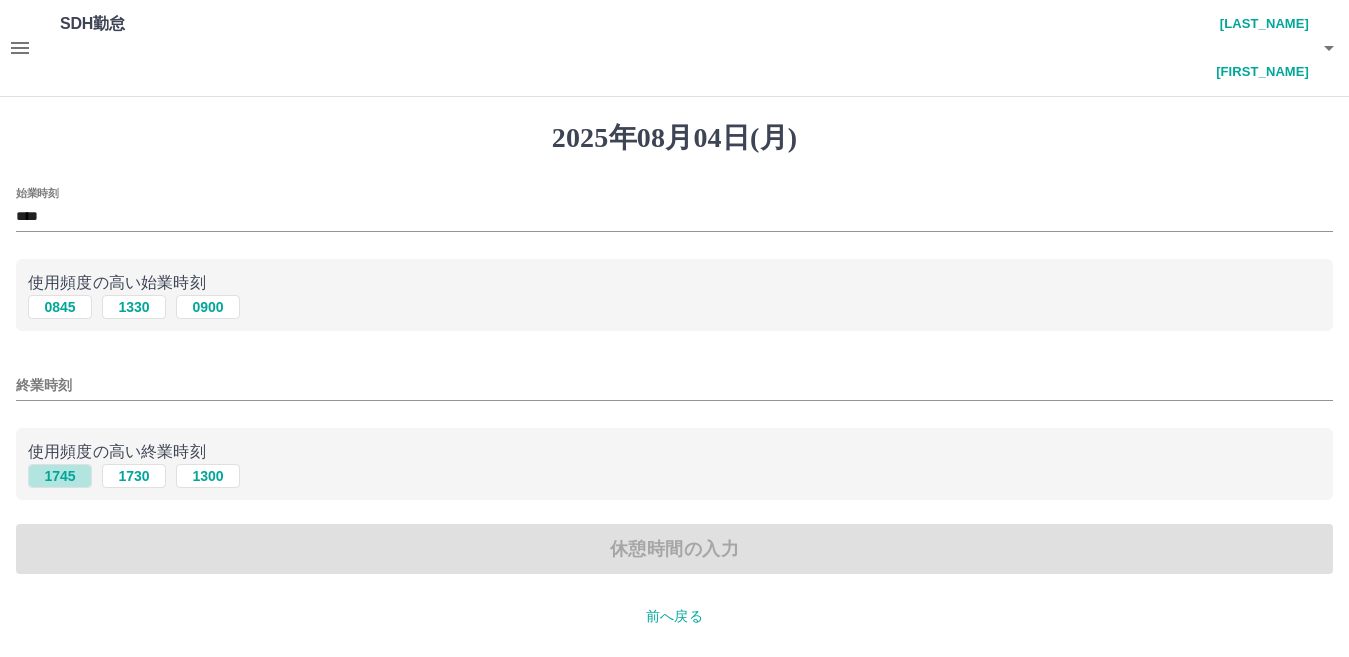 drag, startPoint x: 64, startPoint y: 424, endPoint x: 218, endPoint y: 474, distance: 161.91356 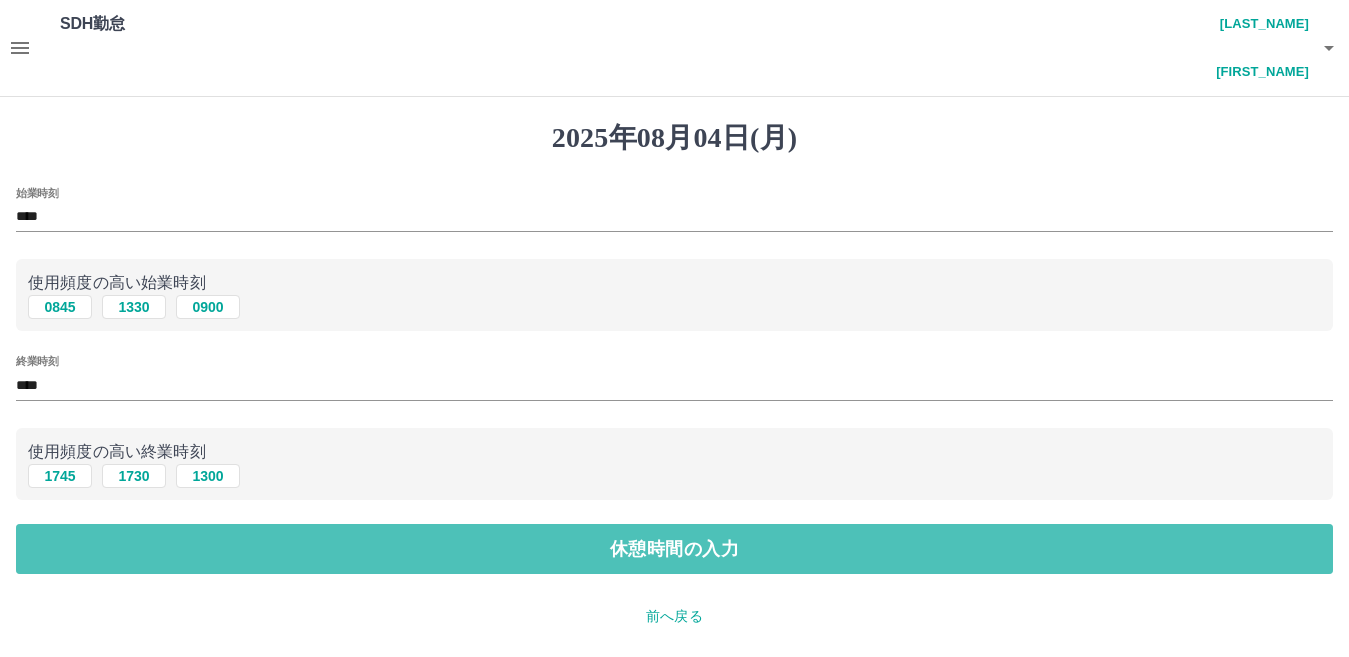 drag, startPoint x: 221, startPoint y: 476, endPoint x: 164, endPoint y: 298, distance: 186.90372 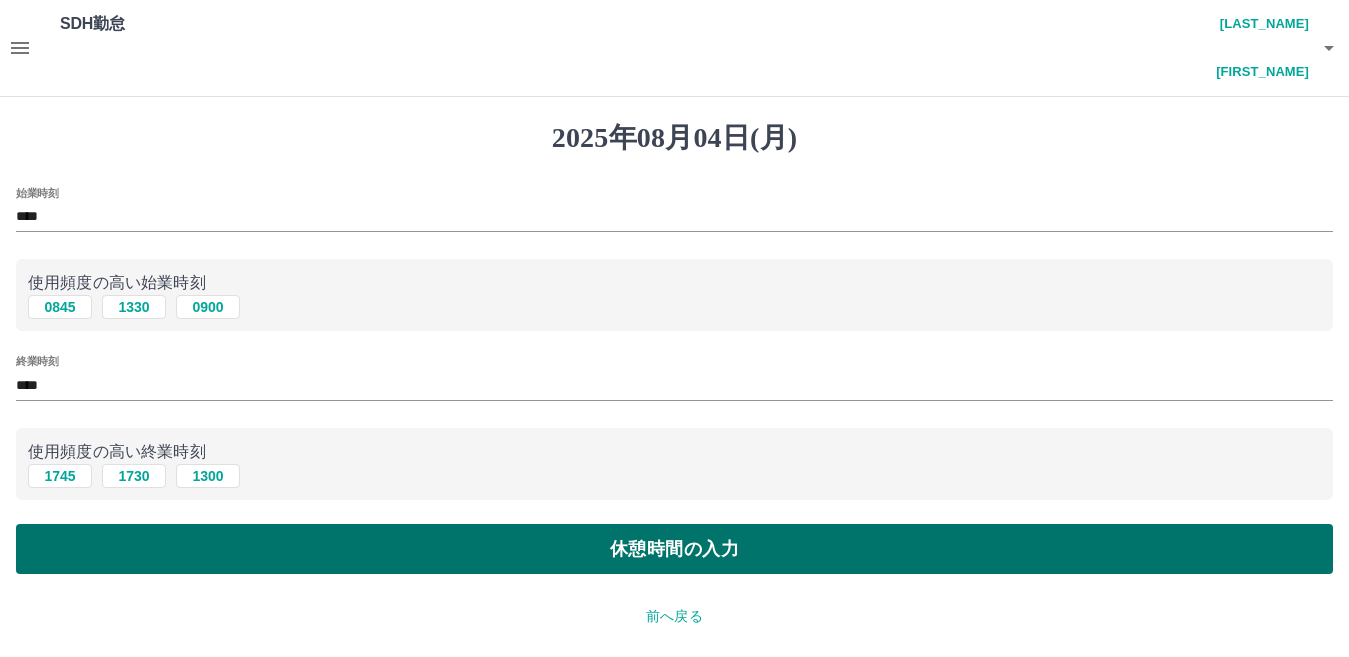 drag, startPoint x: 441, startPoint y: 505, endPoint x: 424, endPoint y: 489, distance: 23.345236 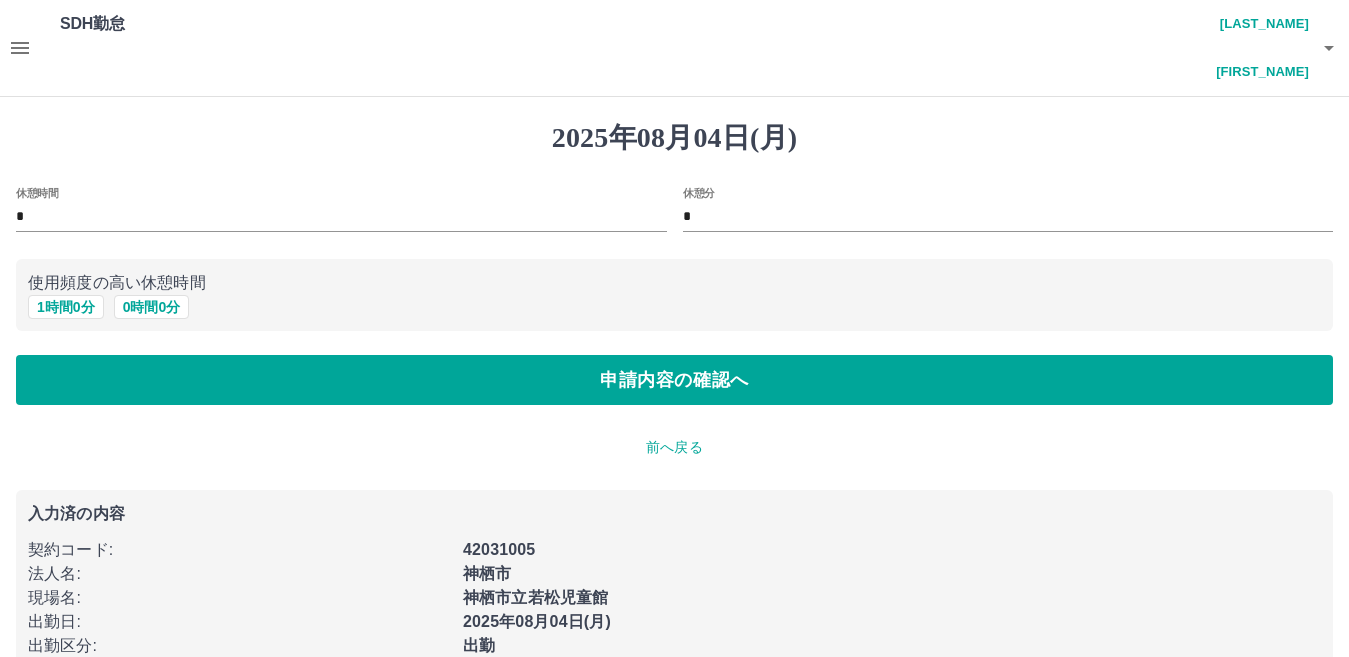 drag, startPoint x: 71, startPoint y: 260, endPoint x: 125, endPoint y: 276, distance: 56.32051 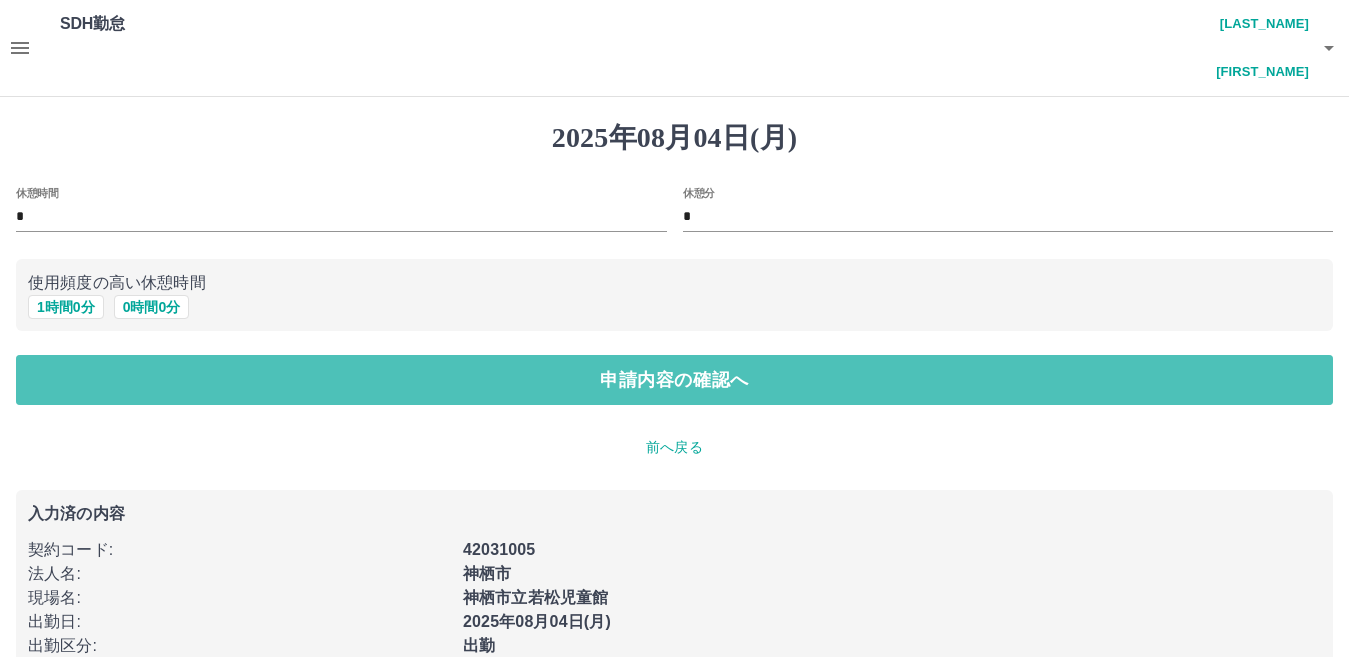 drag, startPoint x: 461, startPoint y: 335, endPoint x: 415, endPoint y: 379, distance: 63.655323 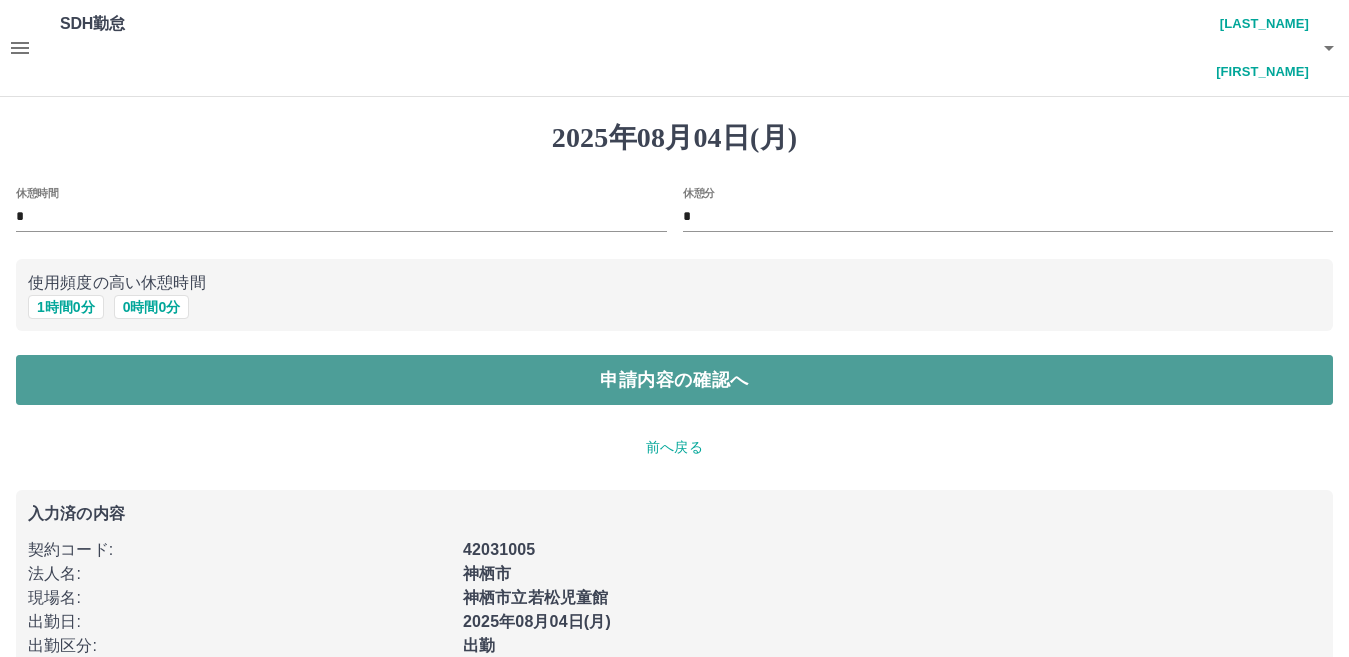 click on "申請内容の確認へ" at bounding box center [674, 380] 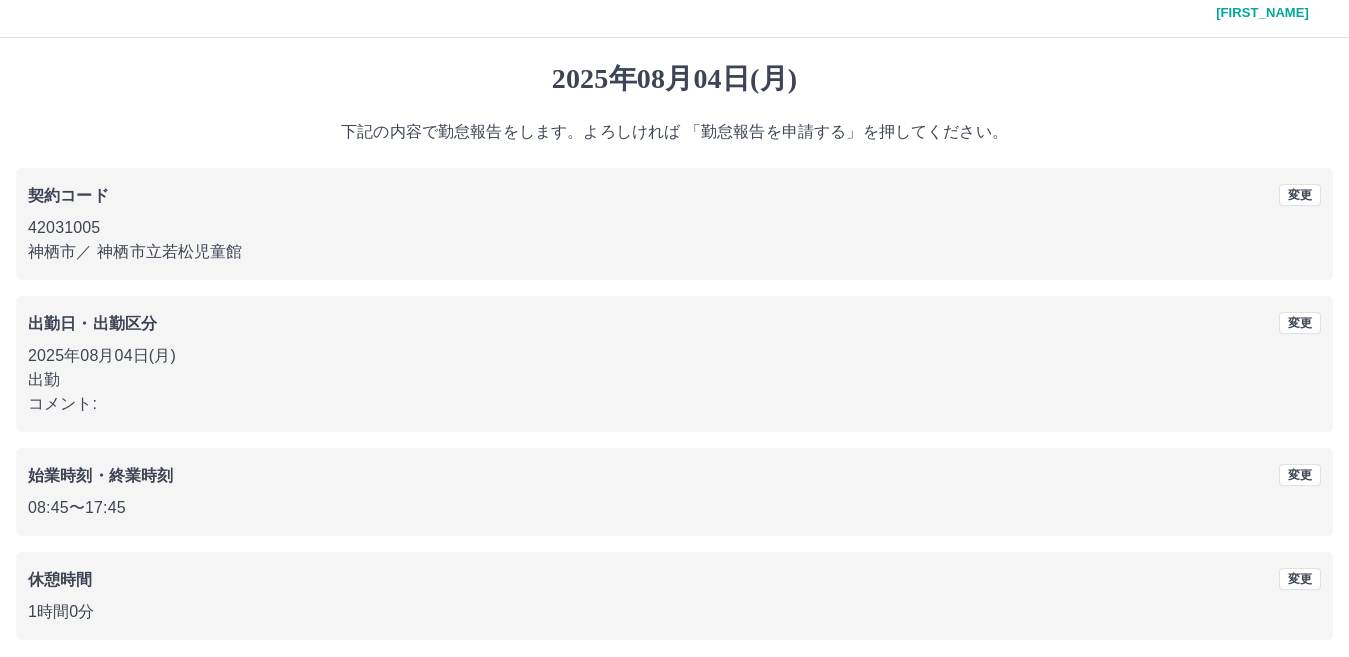 scroll, scrollTop: 92, scrollLeft: 0, axis: vertical 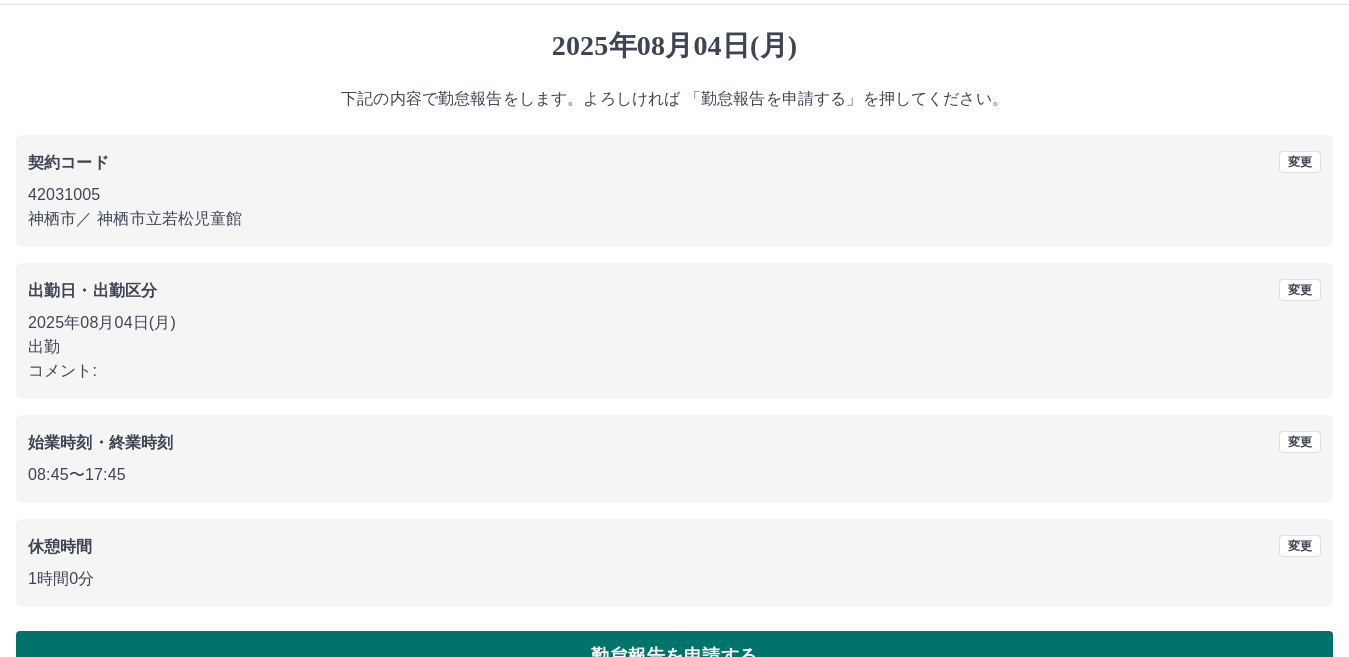 click on "勤怠報告を申請する" at bounding box center [674, 656] 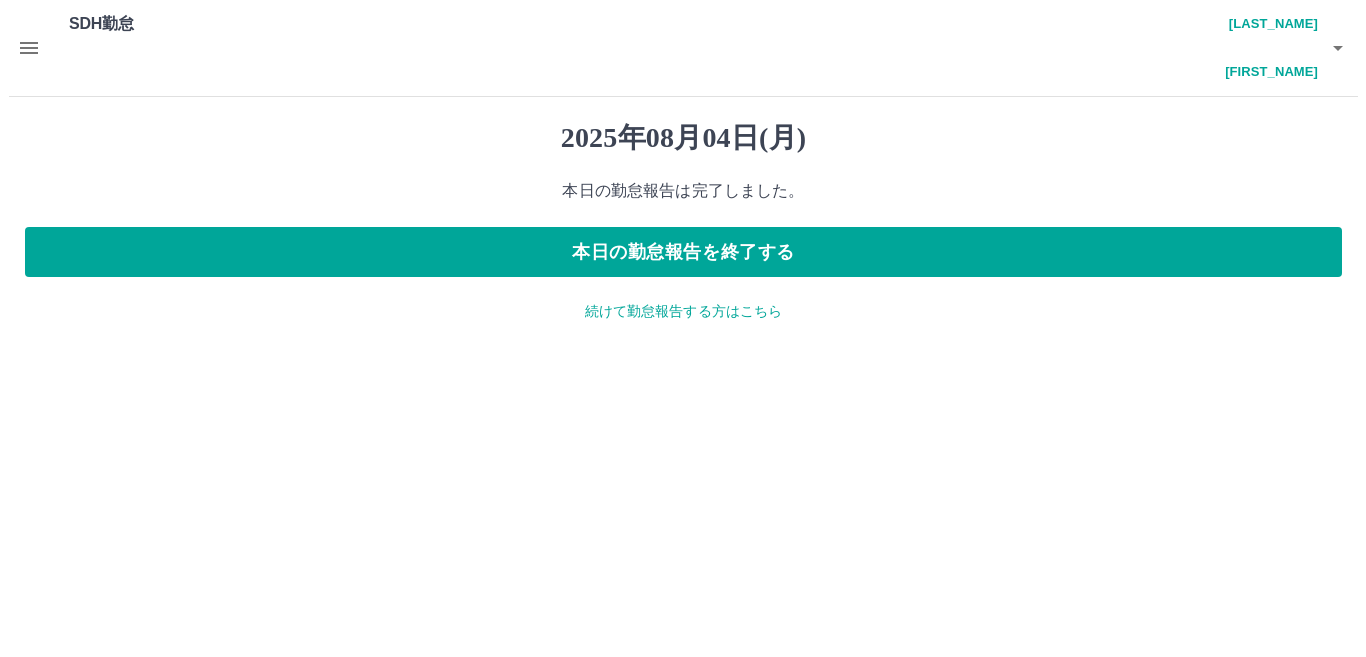 scroll, scrollTop: 0, scrollLeft: 0, axis: both 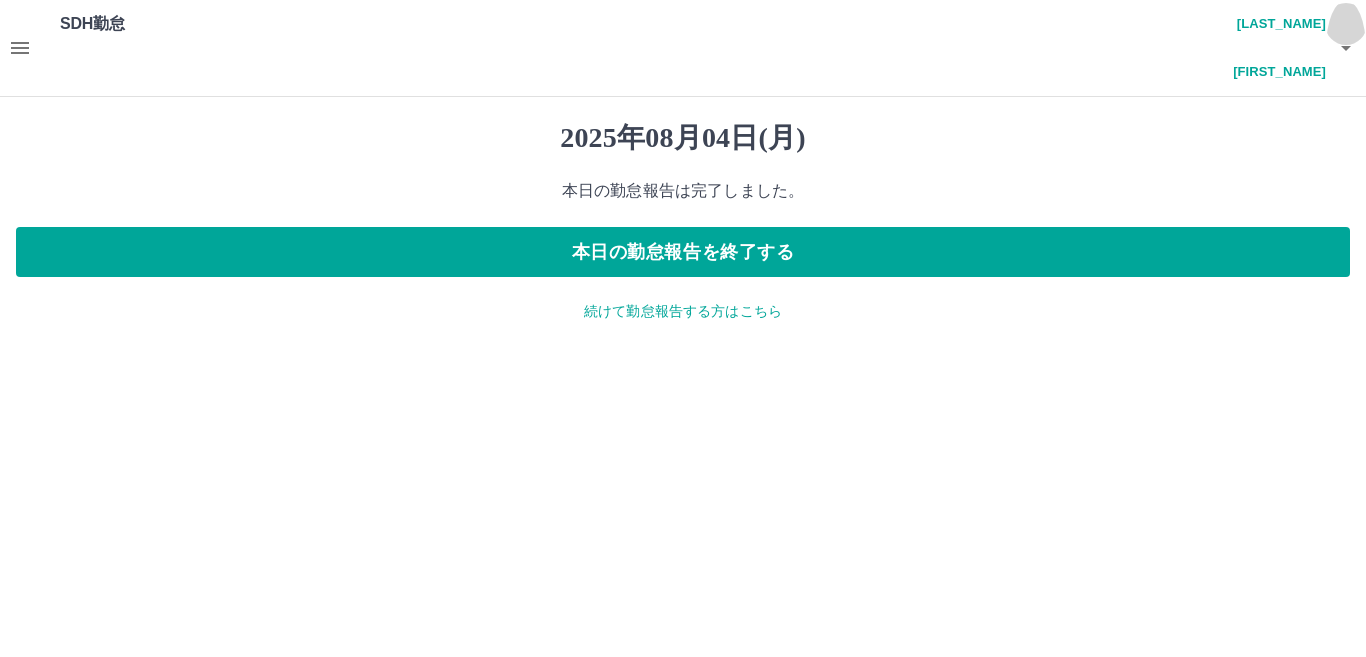 click 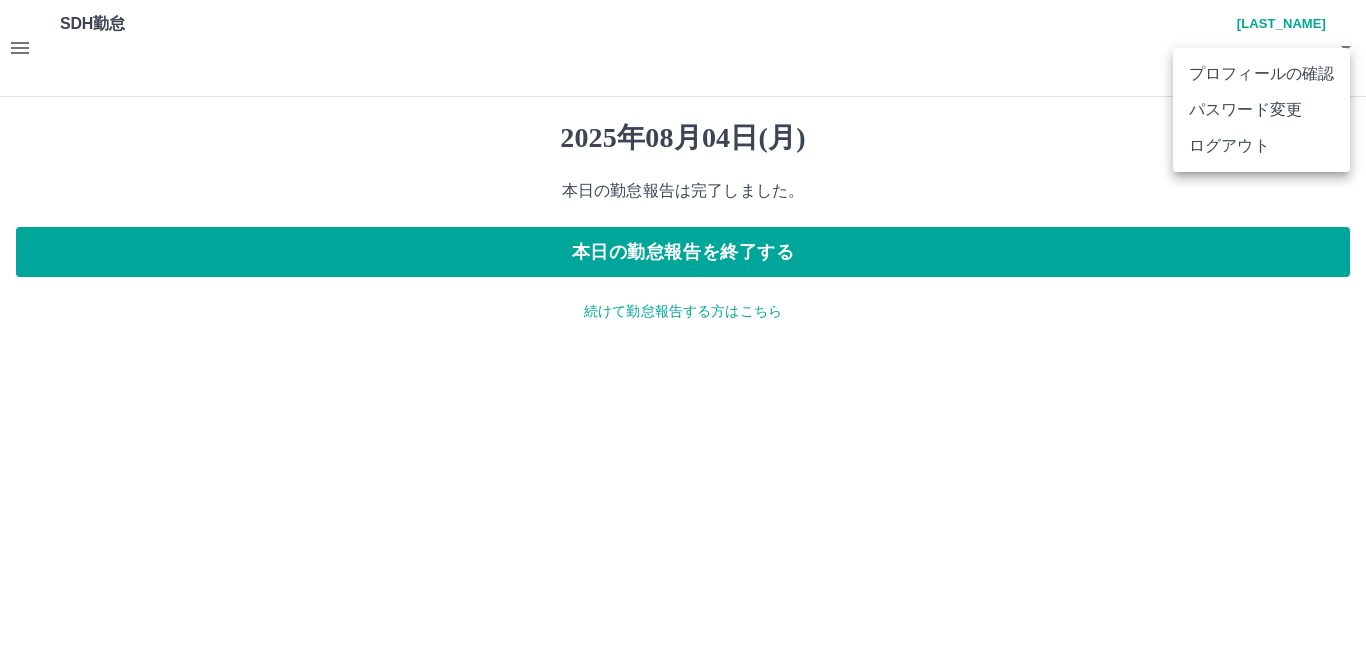 click on "ログアウト" at bounding box center (1261, 146) 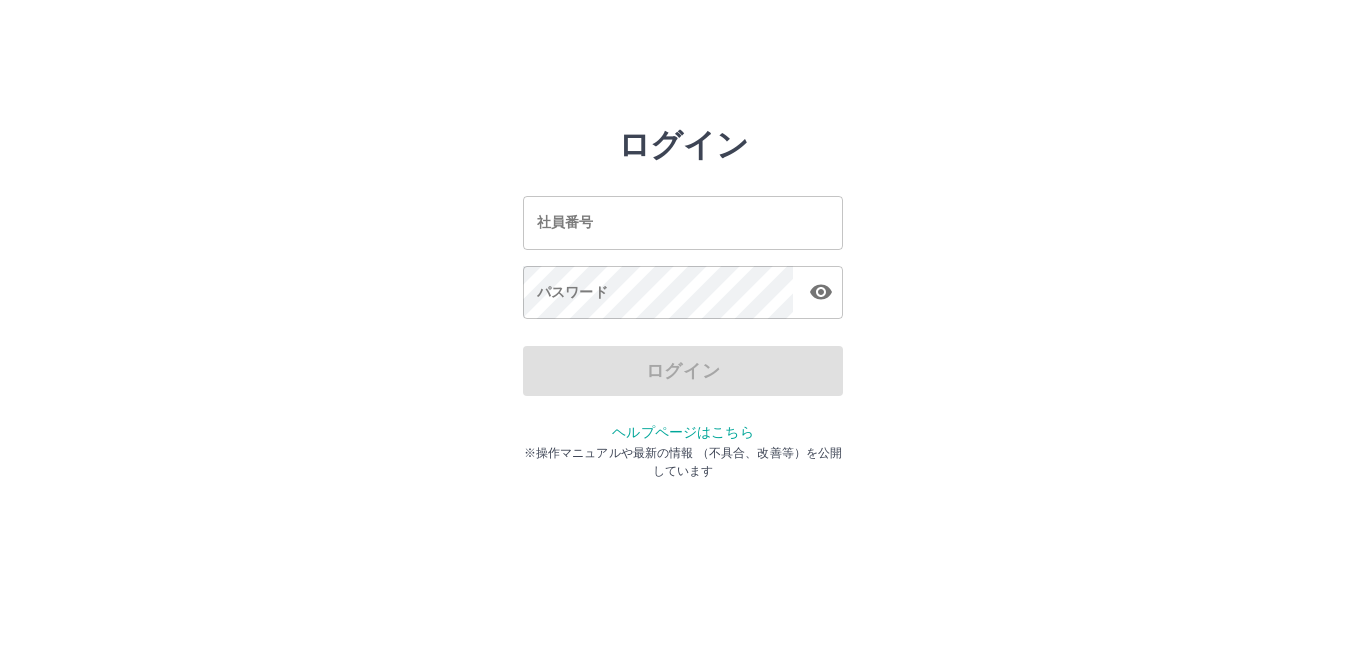 scroll, scrollTop: 0, scrollLeft: 0, axis: both 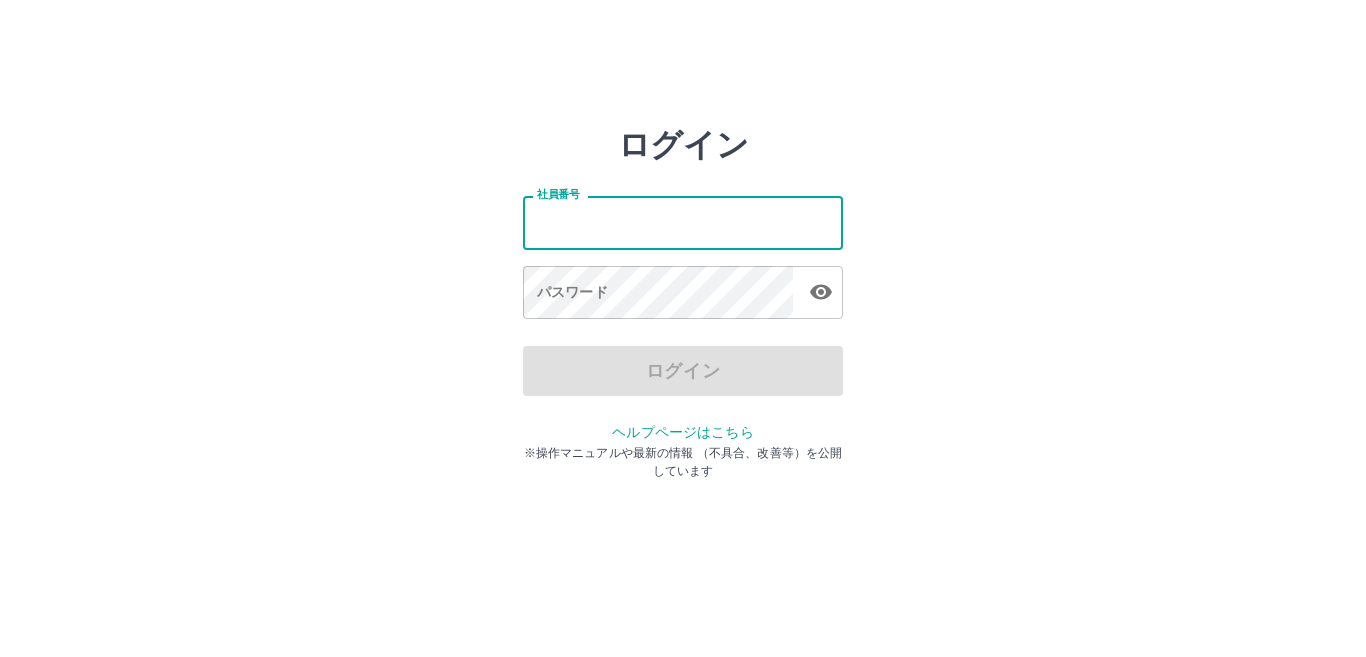 drag, startPoint x: 671, startPoint y: 224, endPoint x: 733, endPoint y: 244, distance: 65.14599 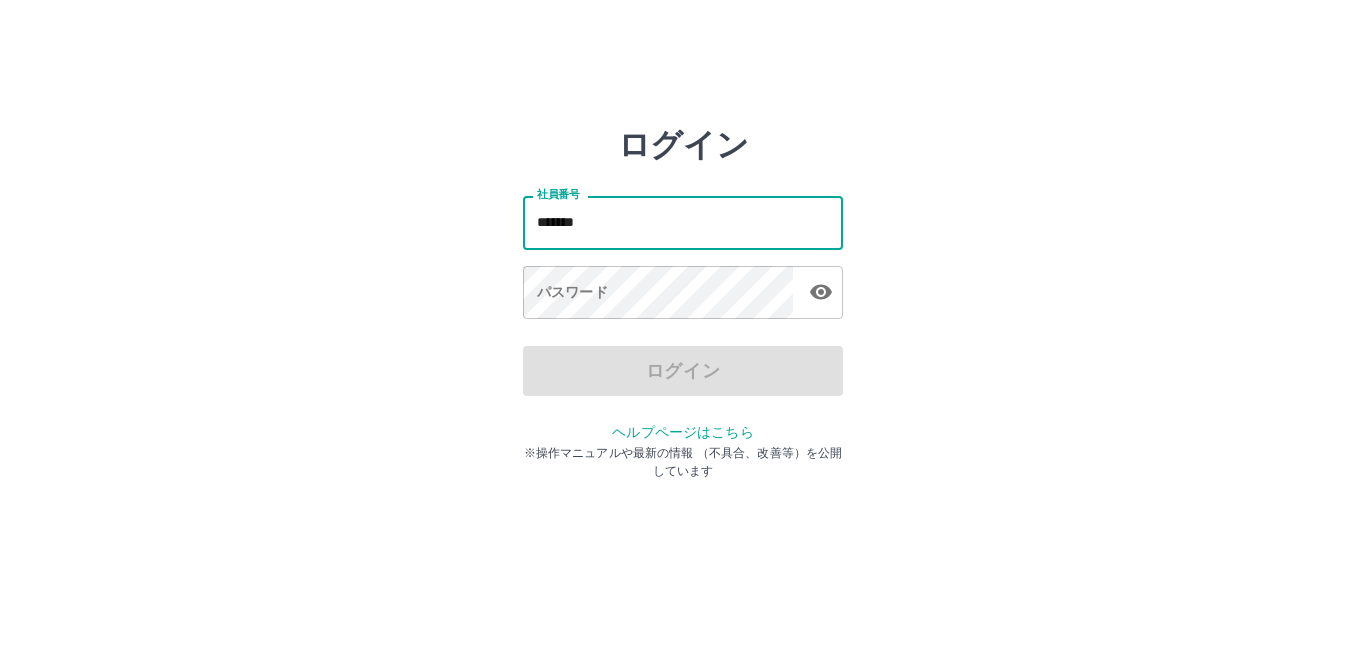 type on "*******" 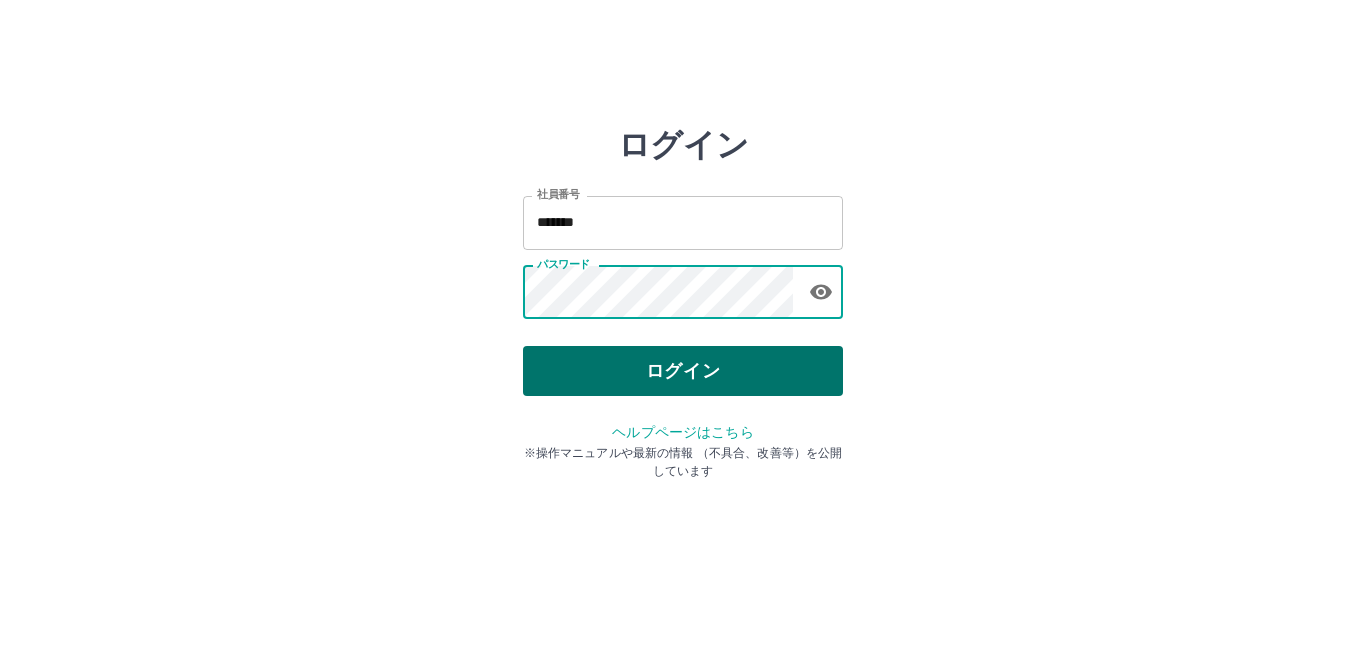 click on "ログイン" at bounding box center [683, 371] 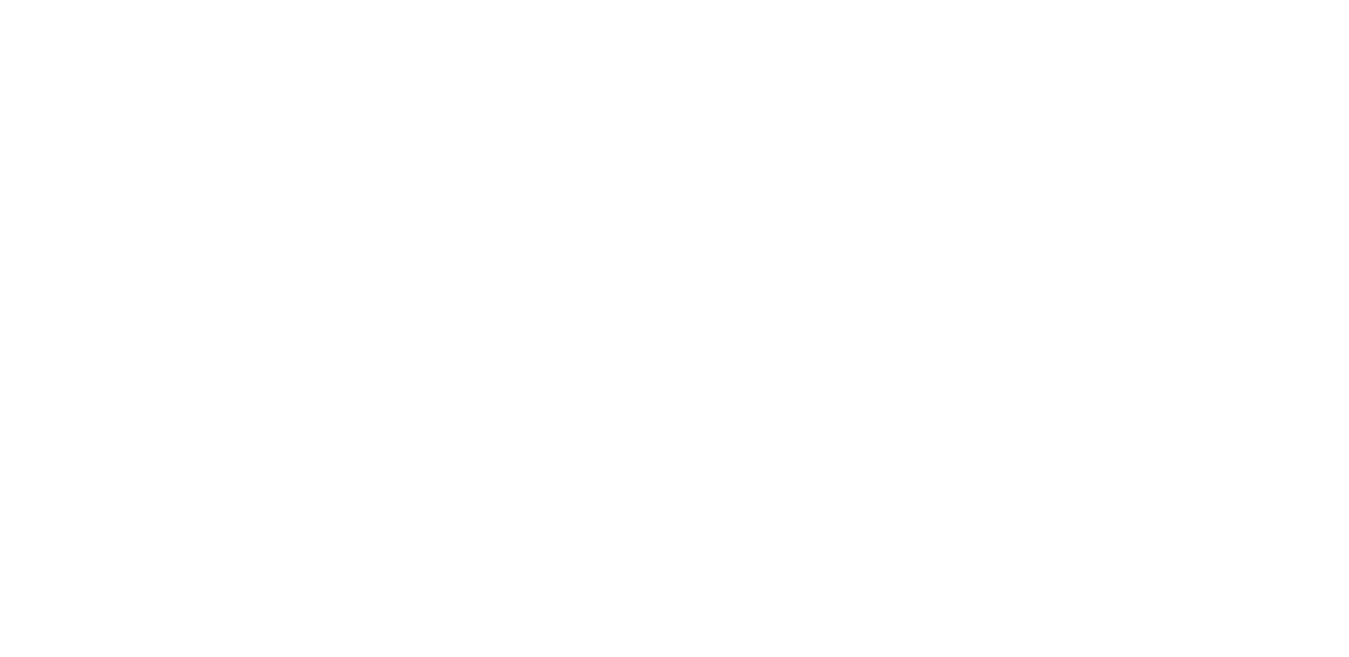 scroll, scrollTop: 0, scrollLeft: 0, axis: both 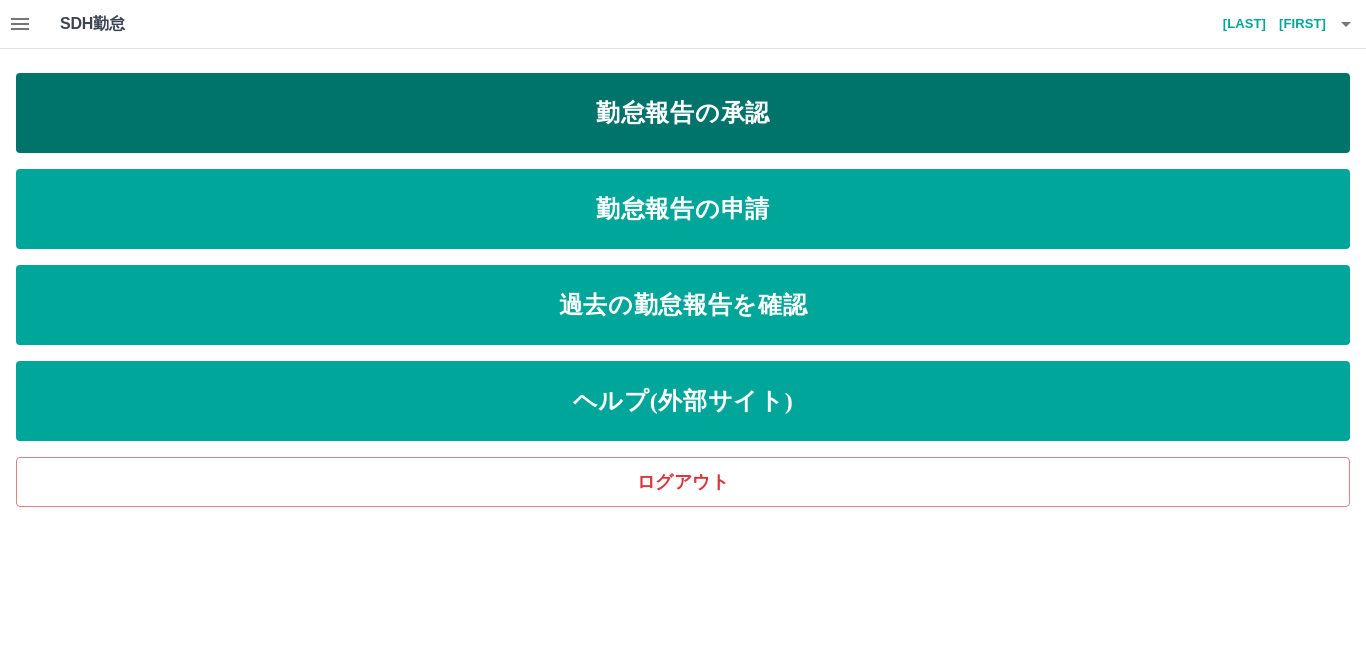 click on "勤怠報告の承認" at bounding box center (683, 113) 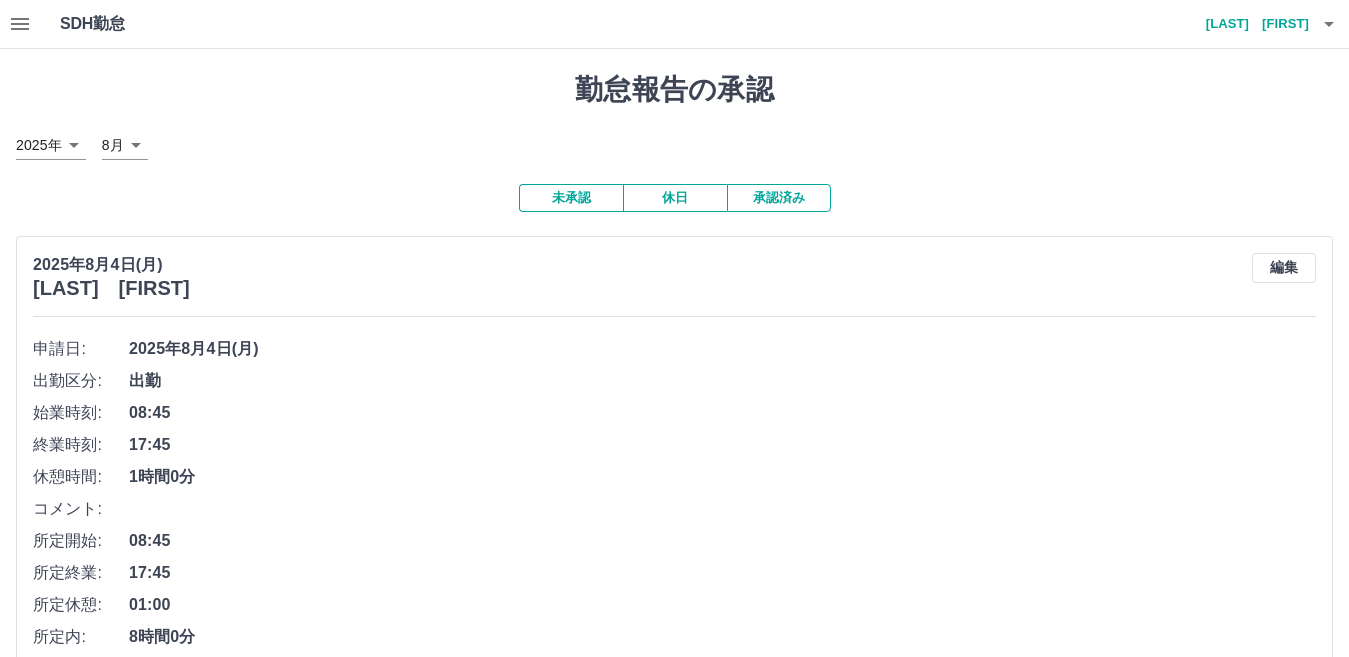 scroll, scrollTop: 600, scrollLeft: 0, axis: vertical 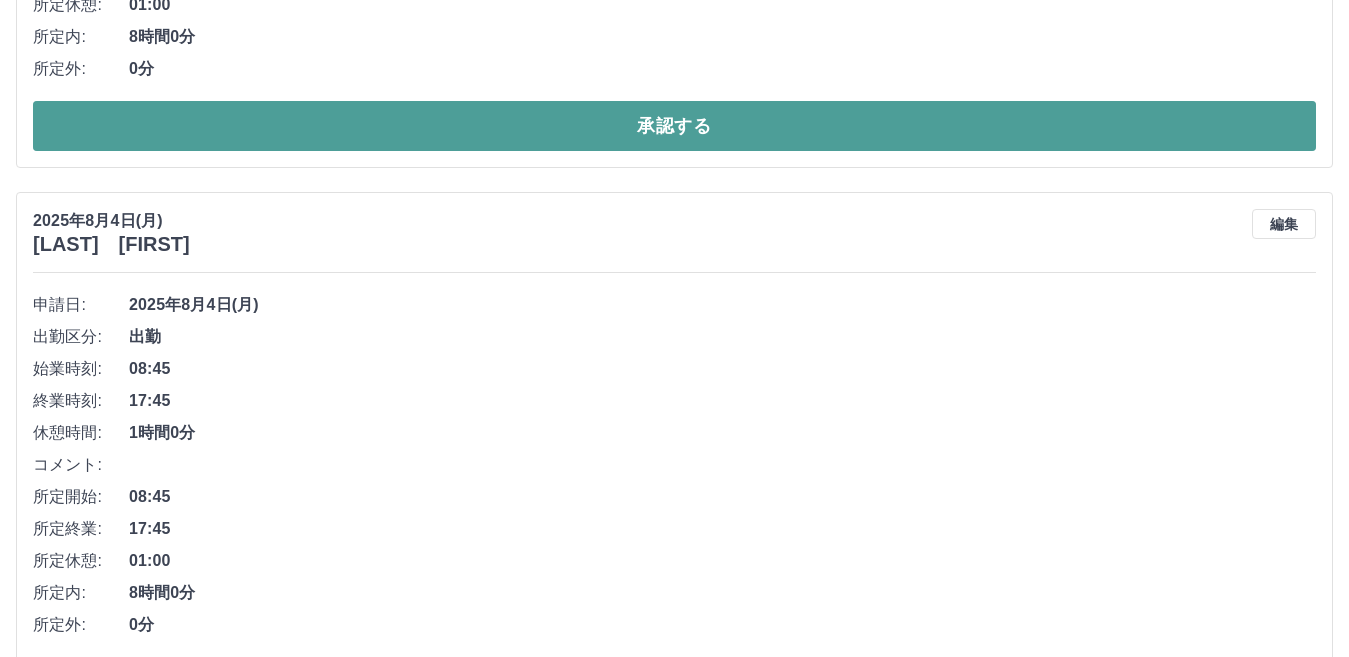 drag, startPoint x: 547, startPoint y: 127, endPoint x: 533, endPoint y: 107, distance: 24.41311 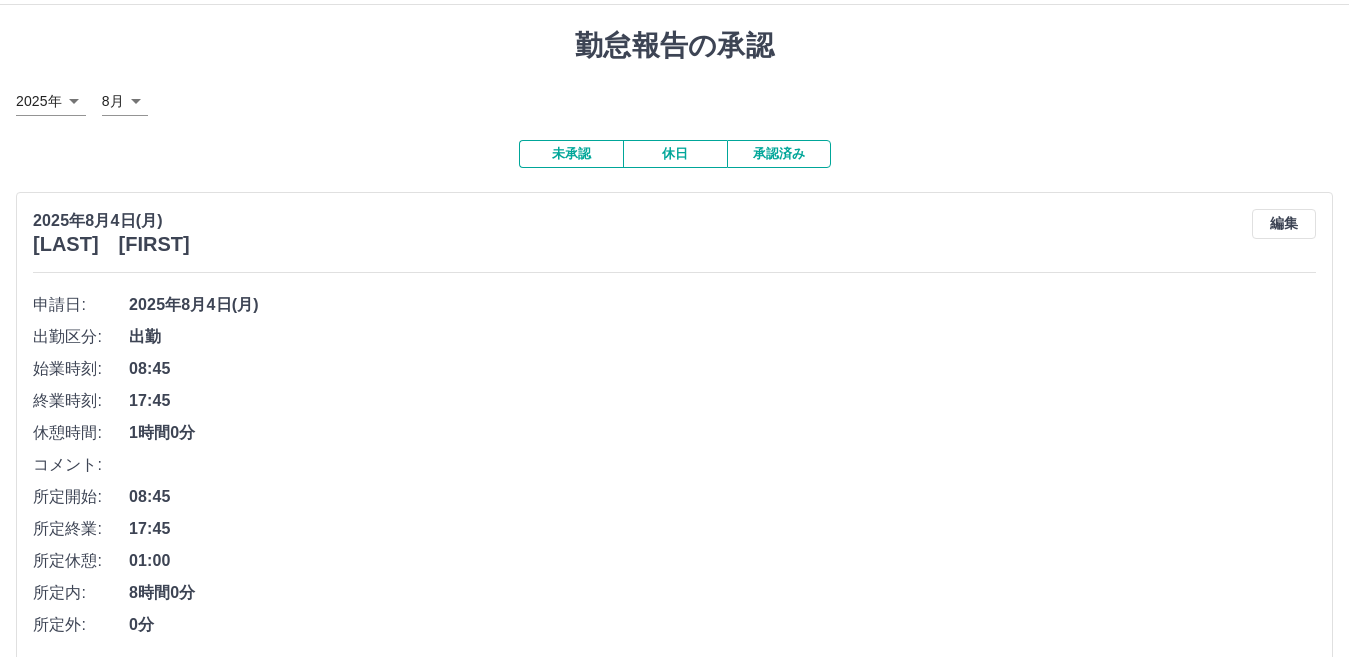 scroll, scrollTop: 644, scrollLeft: 0, axis: vertical 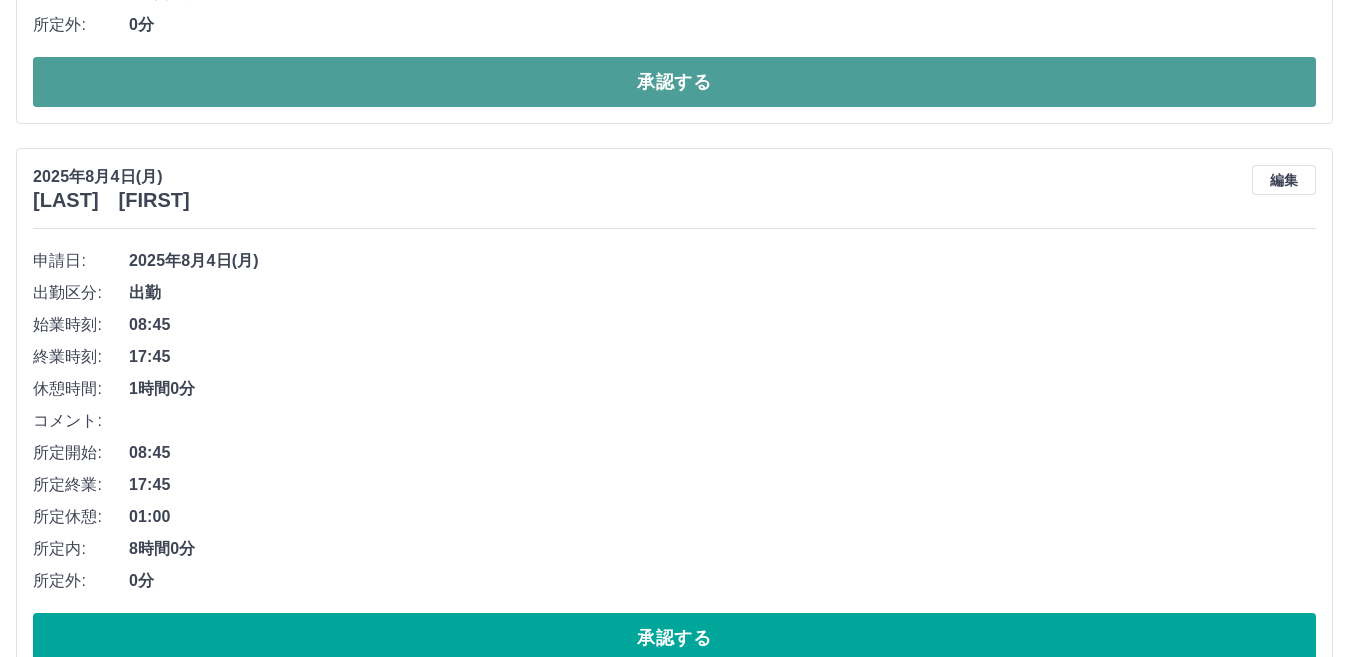 click on "承認する" at bounding box center (674, 82) 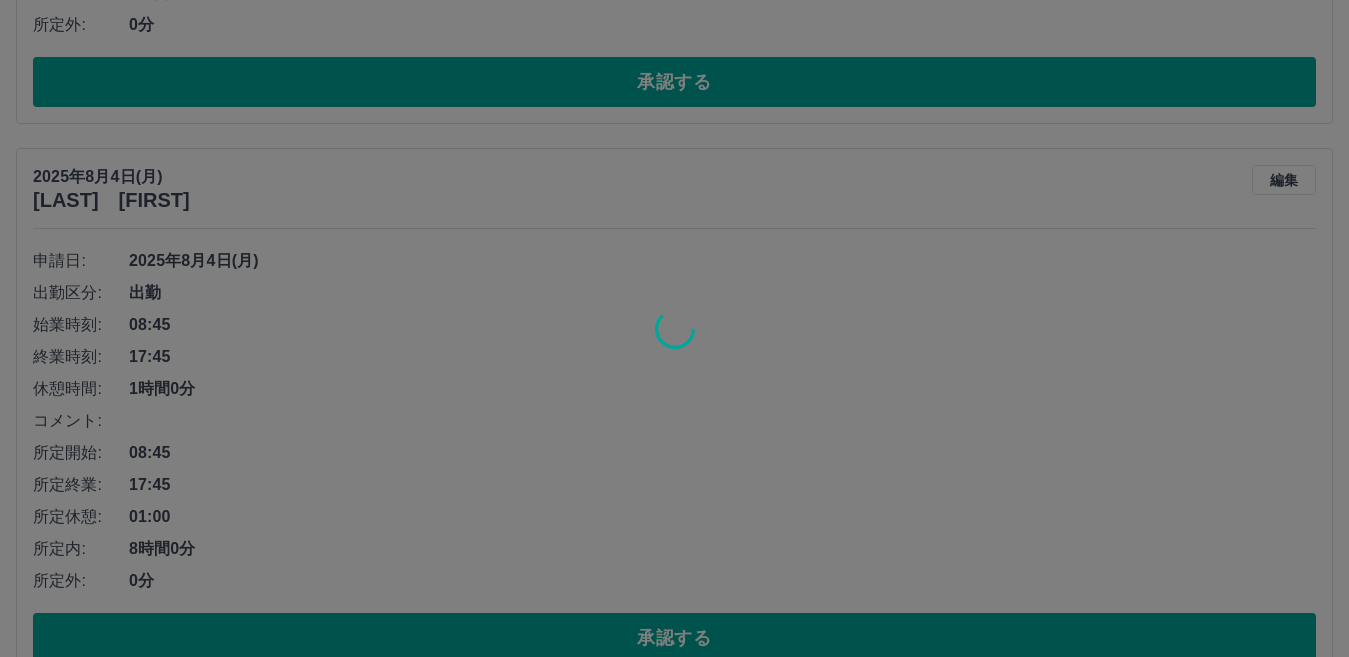 scroll, scrollTop: 88, scrollLeft: 0, axis: vertical 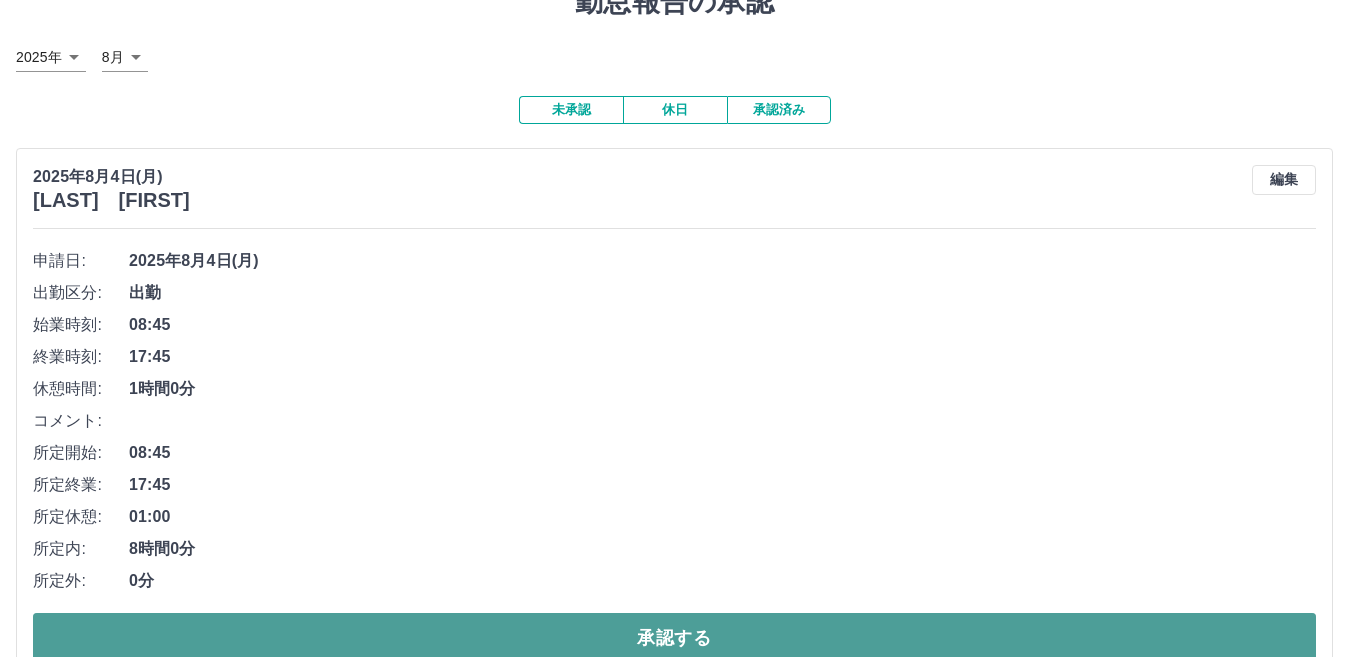 click on "承認する" at bounding box center [674, 638] 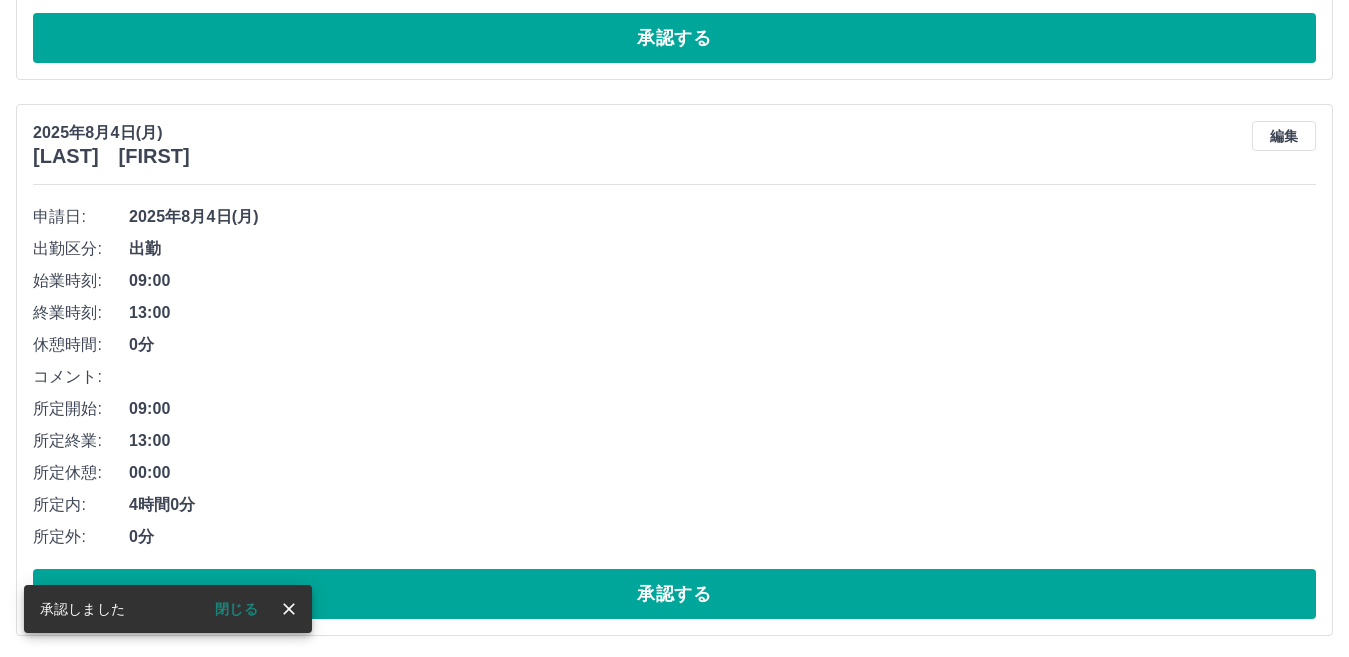 scroll, scrollTop: 132, scrollLeft: 0, axis: vertical 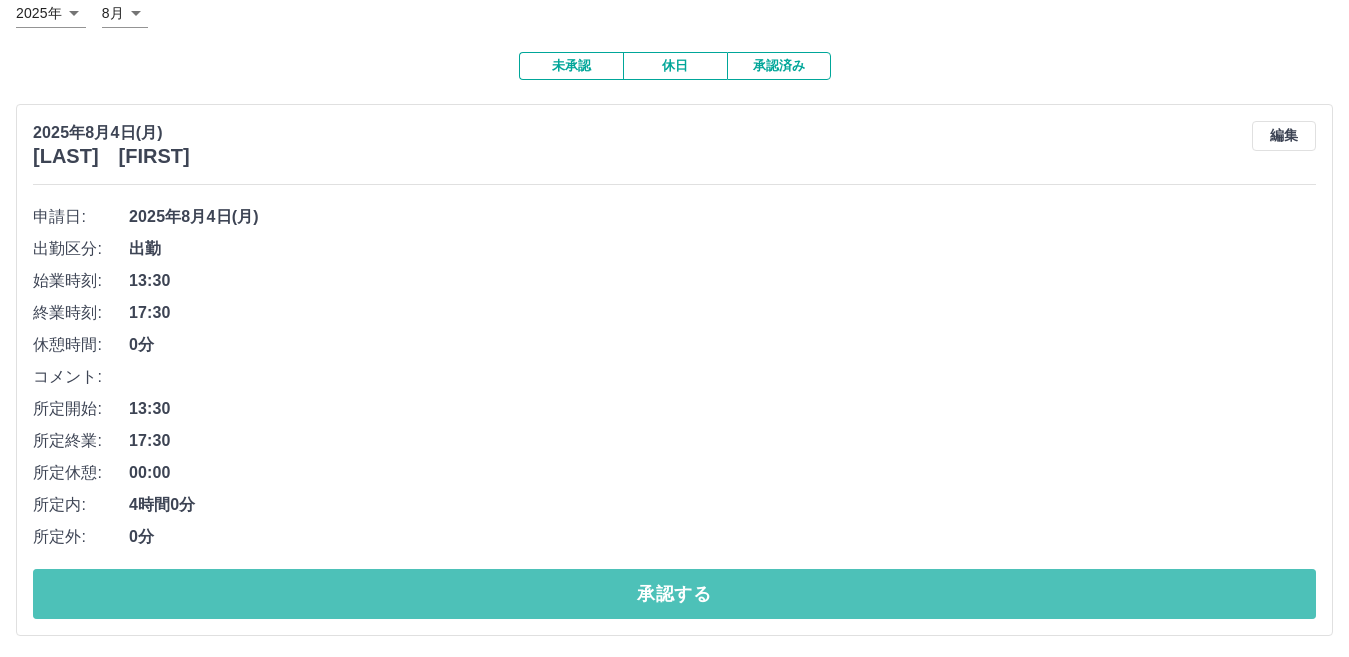 click on "承認する" at bounding box center [674, 594] 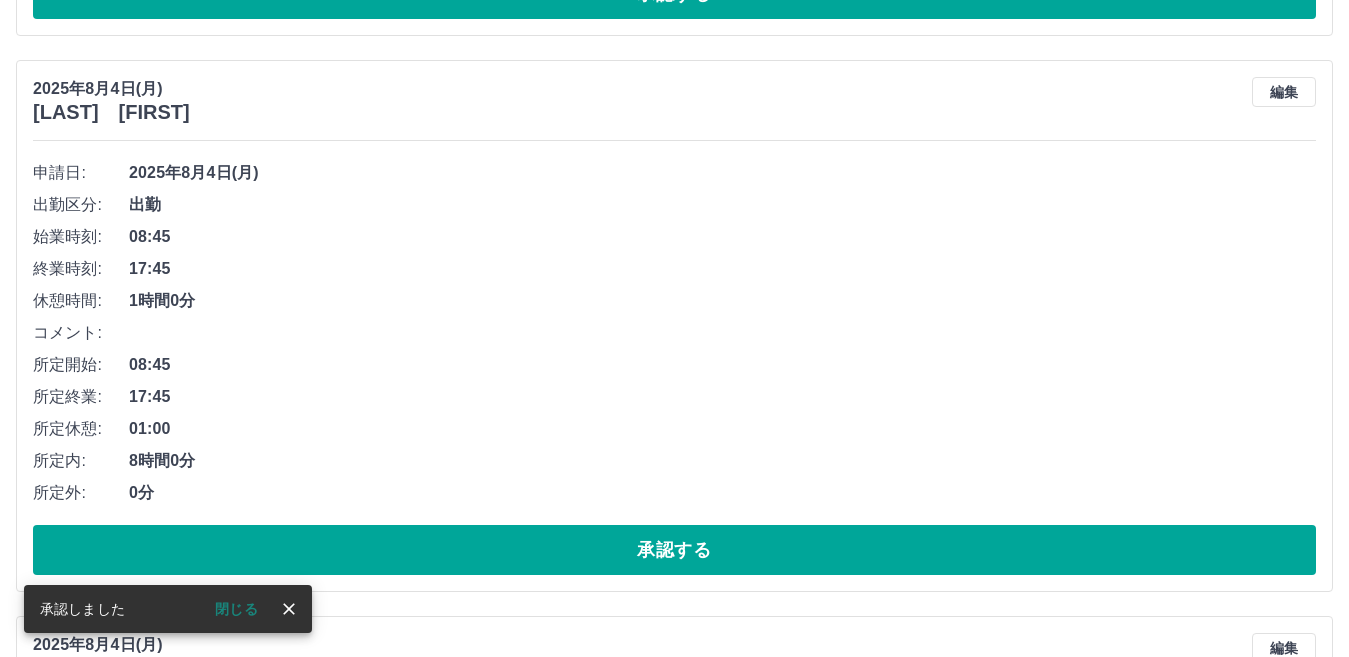 scroll, scrollTop: 176, scrollLeft: 0, axis: vertical 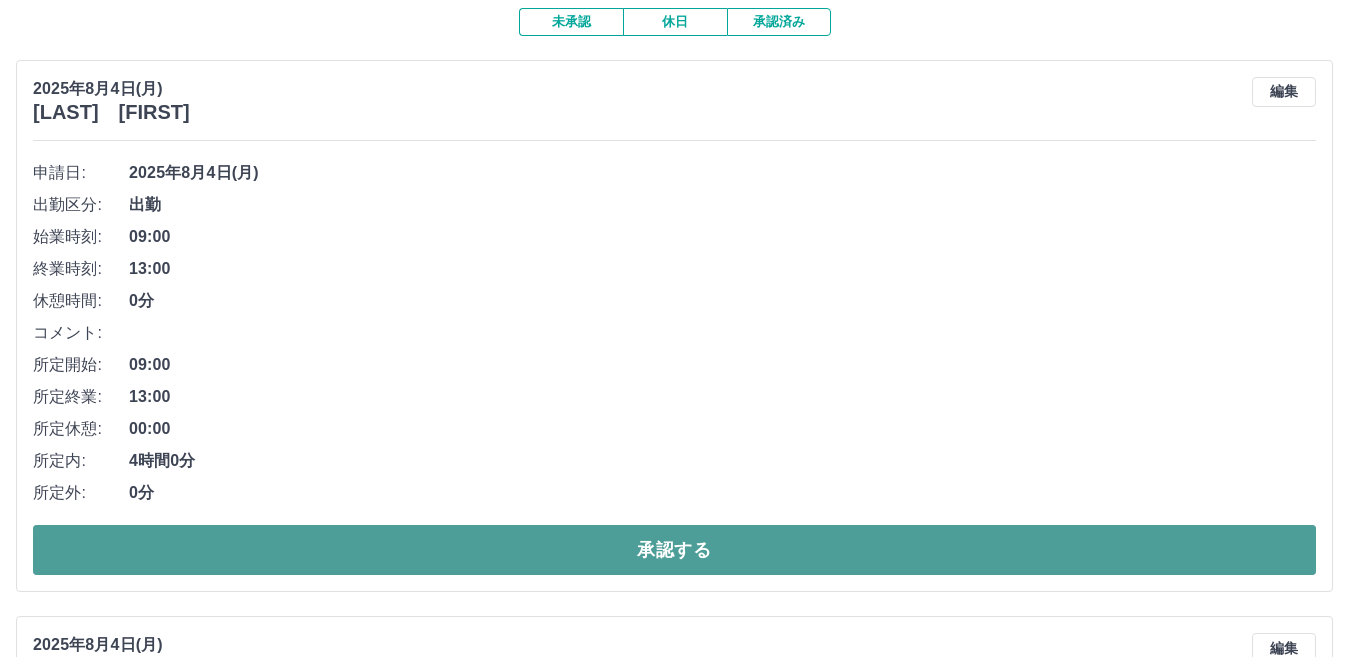 click on "承認する" at bounding box center (674, 550) 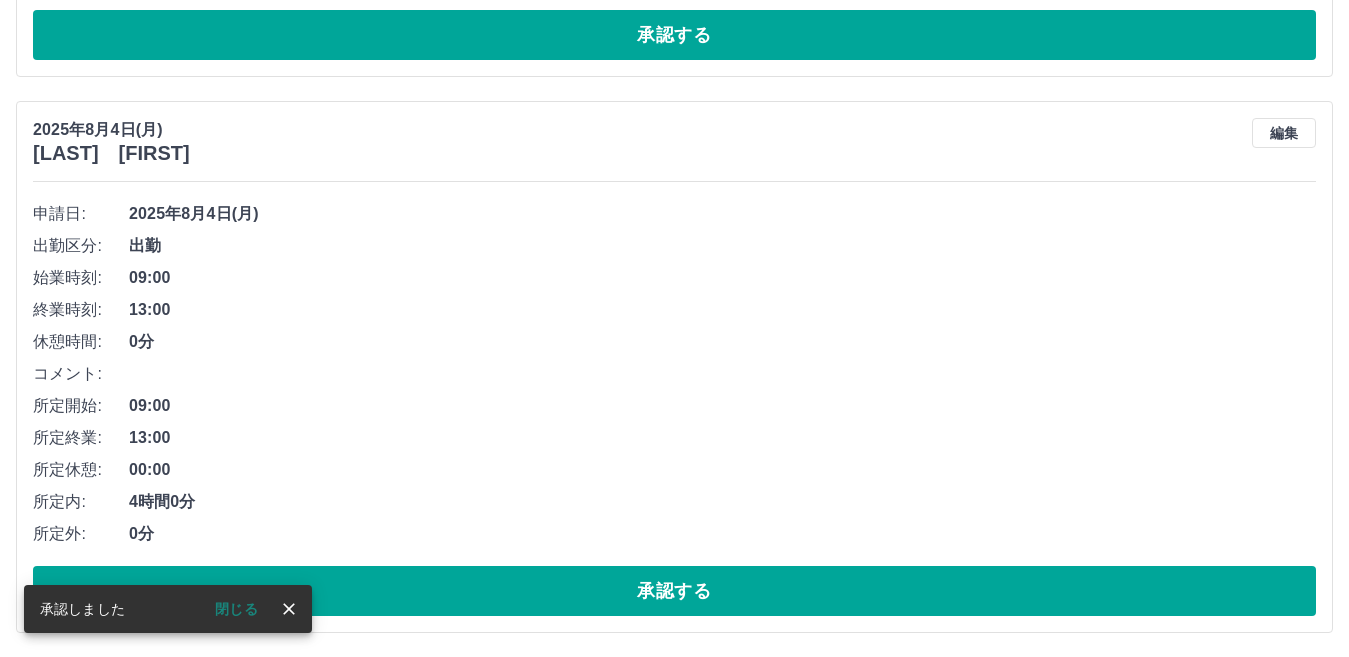 scroll, scrollTop: 220, scrollLeft: 0, axis: vertical 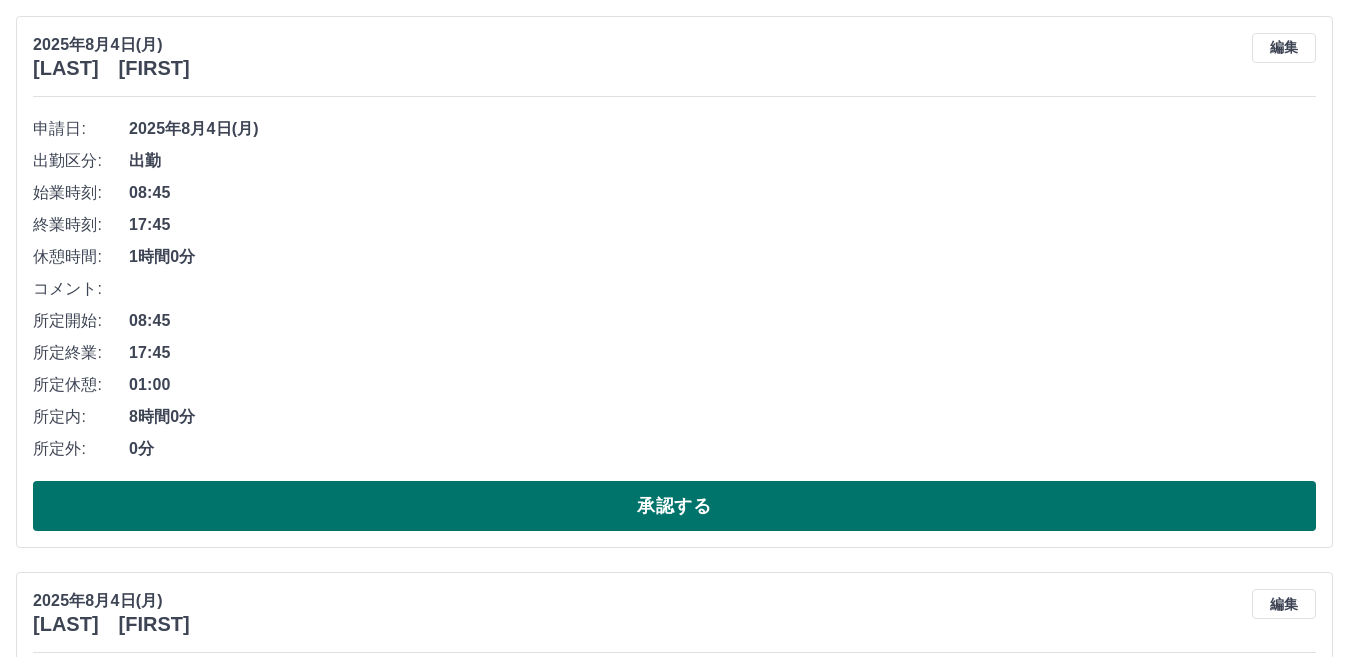 click on "承認する" at bounding box center [674, 506] 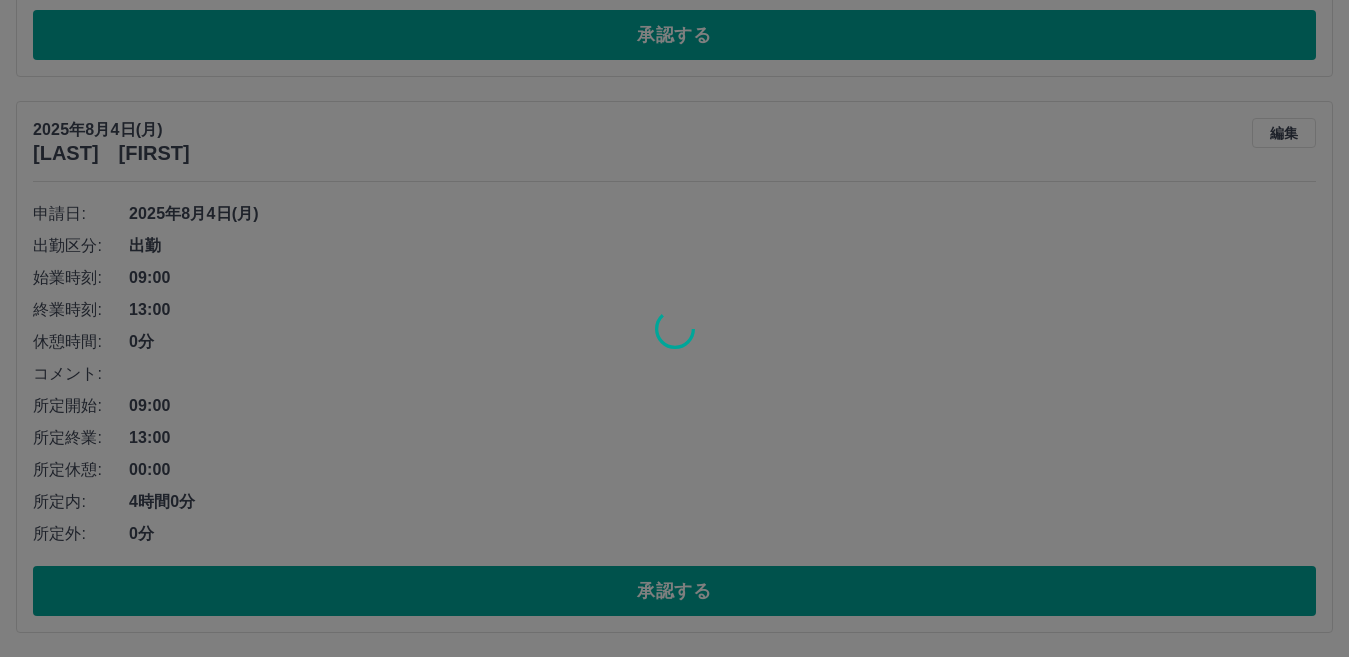scroll, scrollTop: 137, scrollLeft: 0, axis: vertical 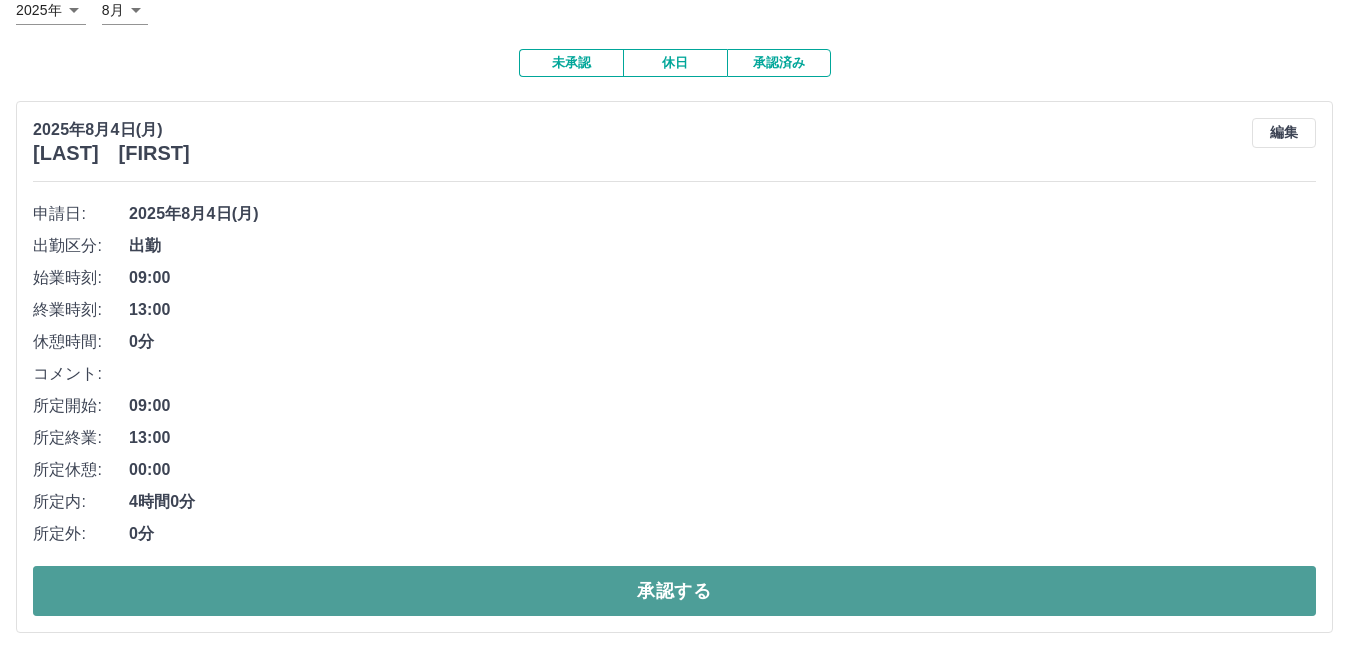 click on "承認する" at bounding box center [674, 591] 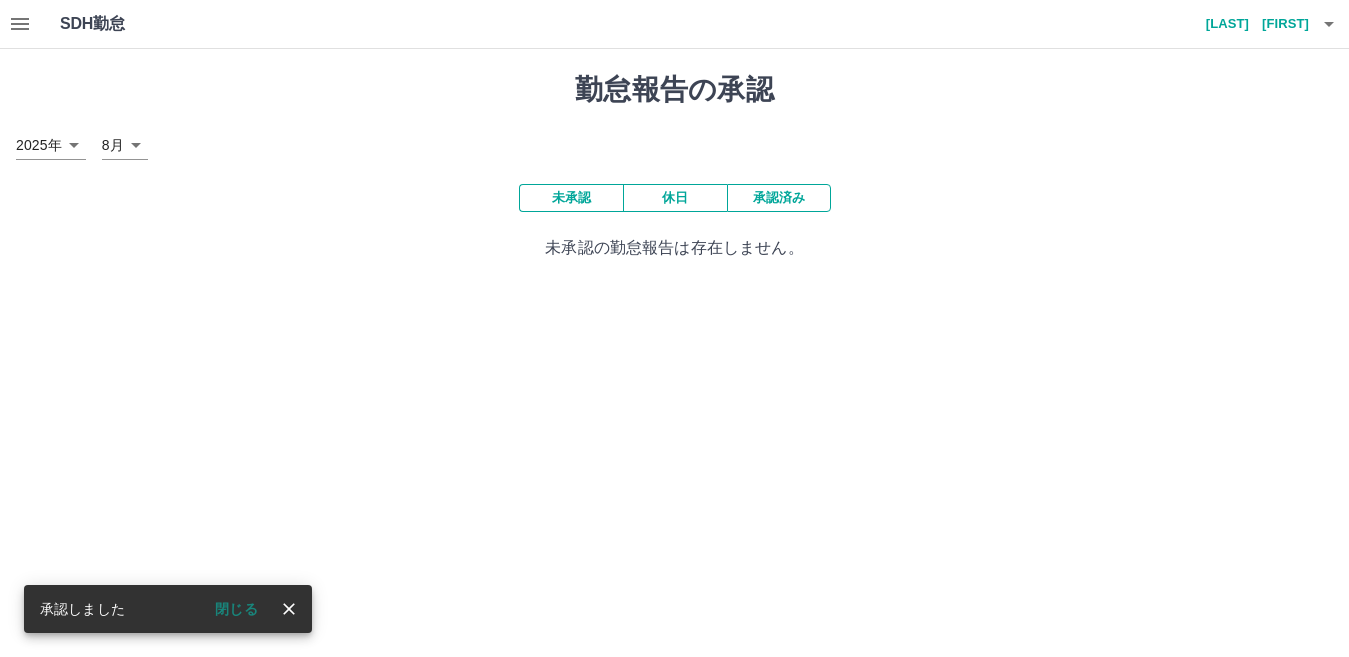 scroll, scrollTop: 0, scrollLeft: 0, axis: both 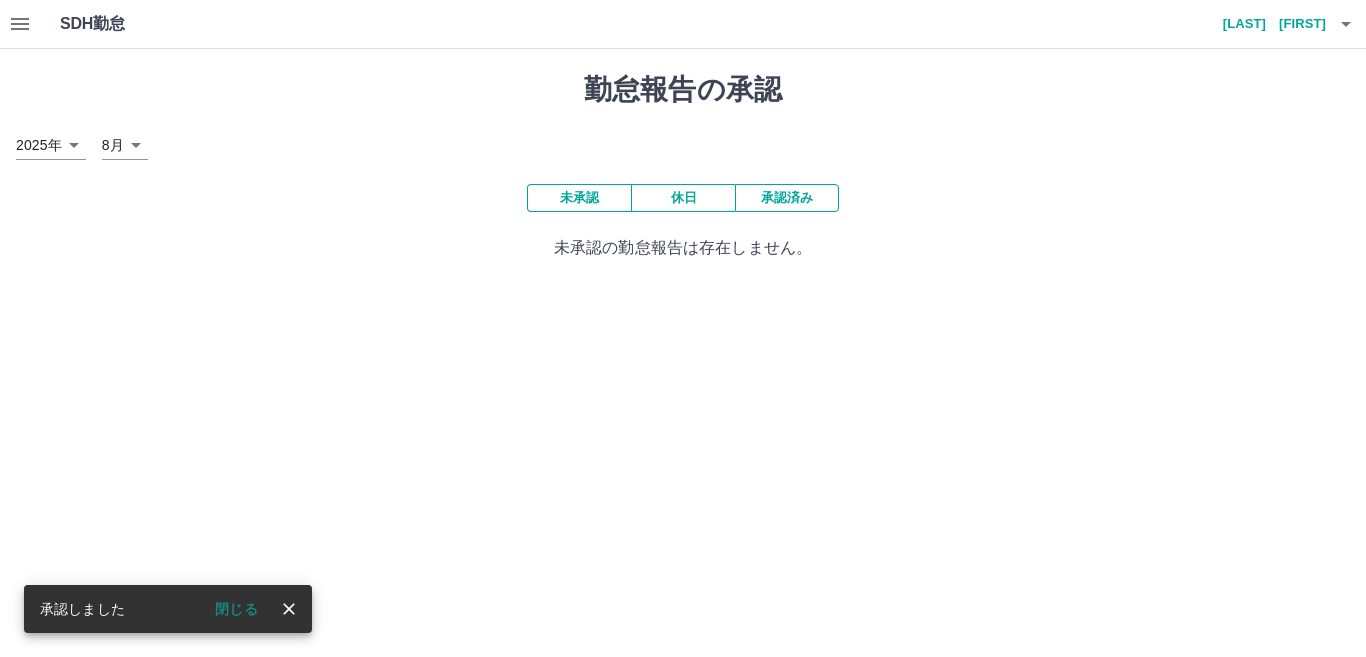 click on "承認済み" at bounding box center (787, 198) 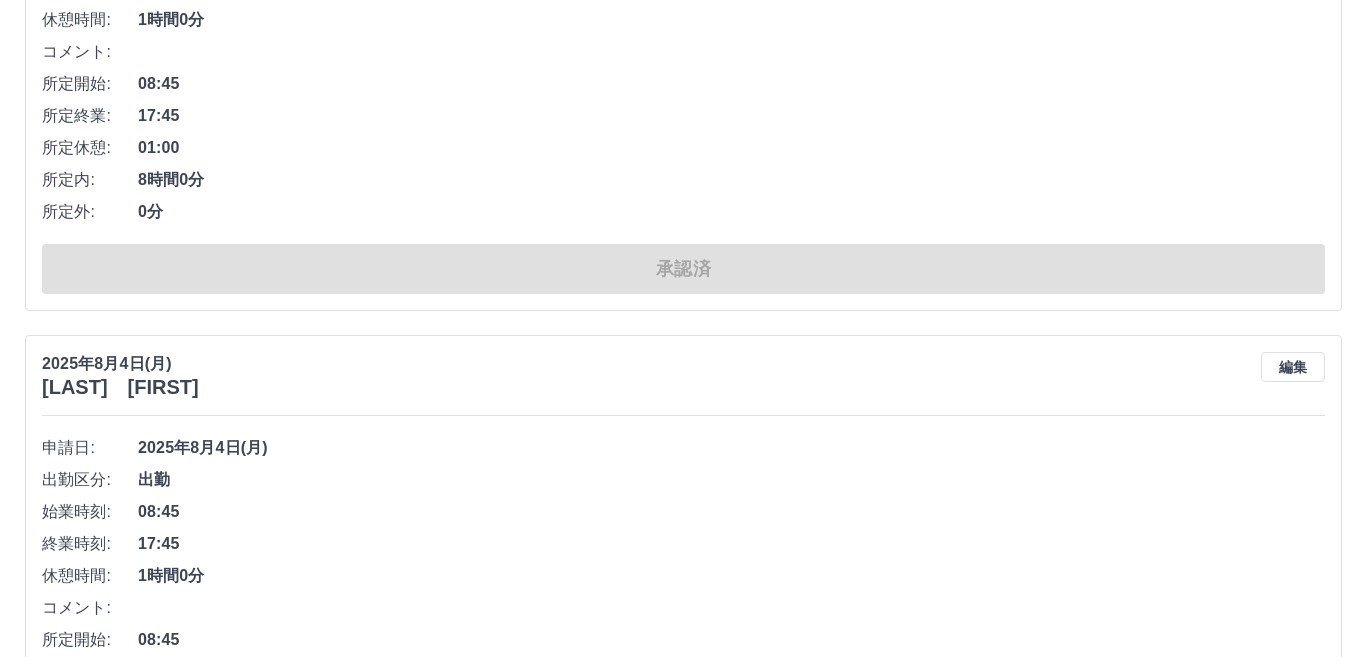 scroll, scrollTop: 0, scrollLeft: 0, axis: both 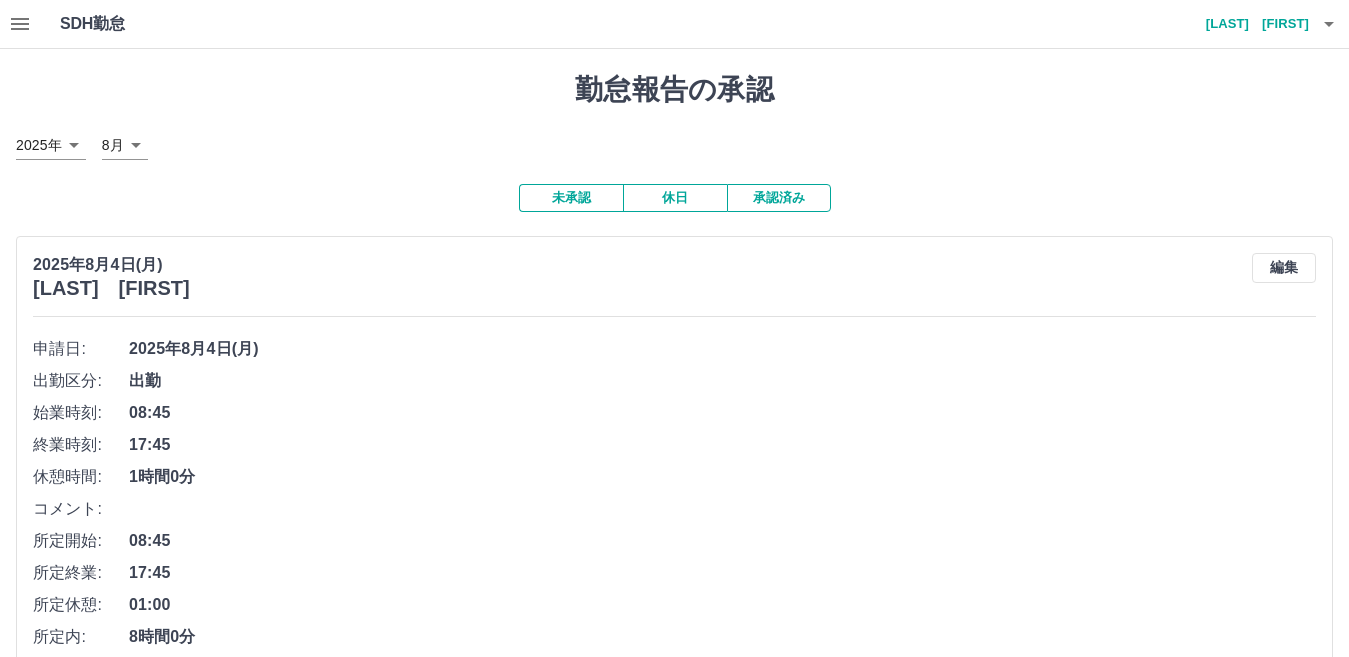 click 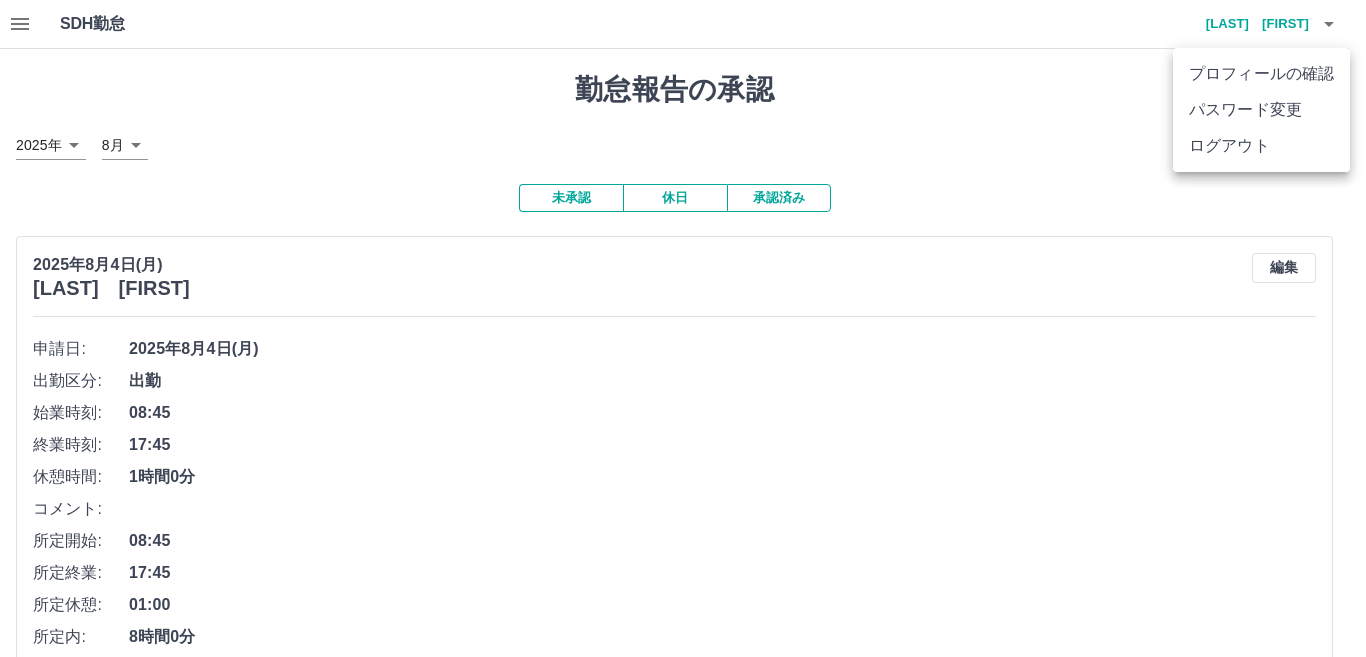 drag, startPoint x: 1244, startPoint y: 142, endPoint x: 1310, endPoint y: 63, distance: 102.941734 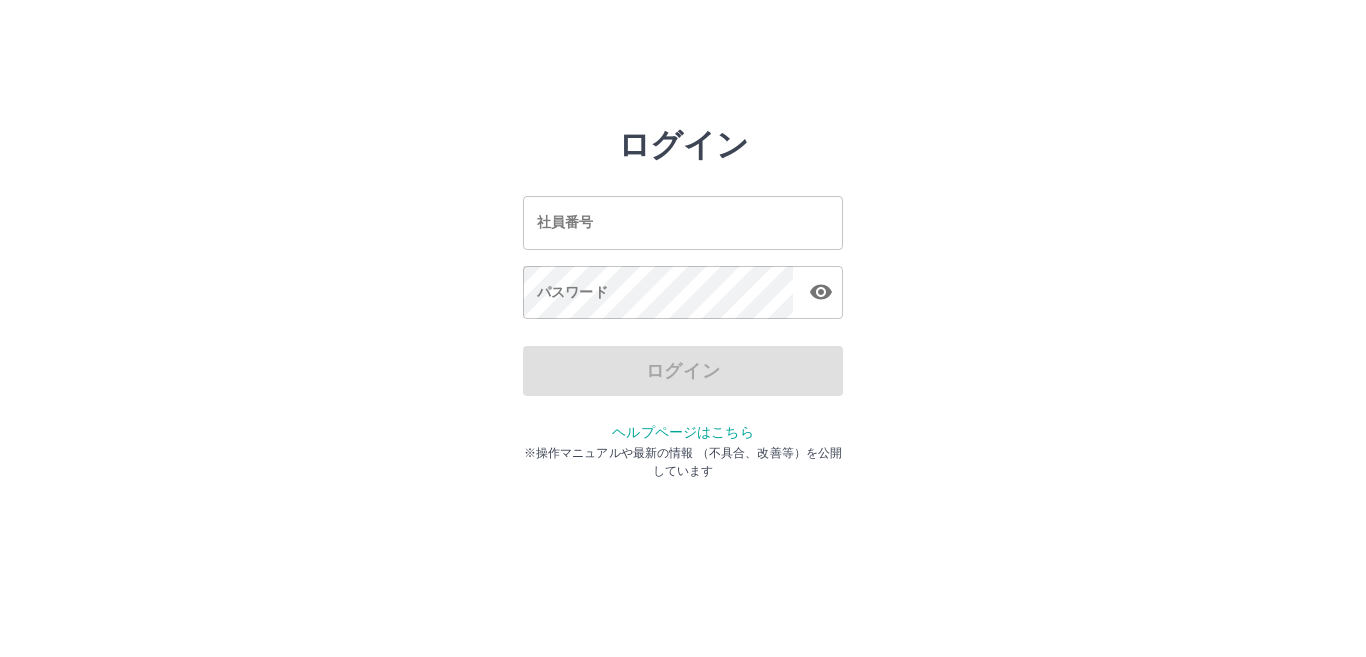 scroll, scrollTop: 0, scrollLeft: 0, axis: both 